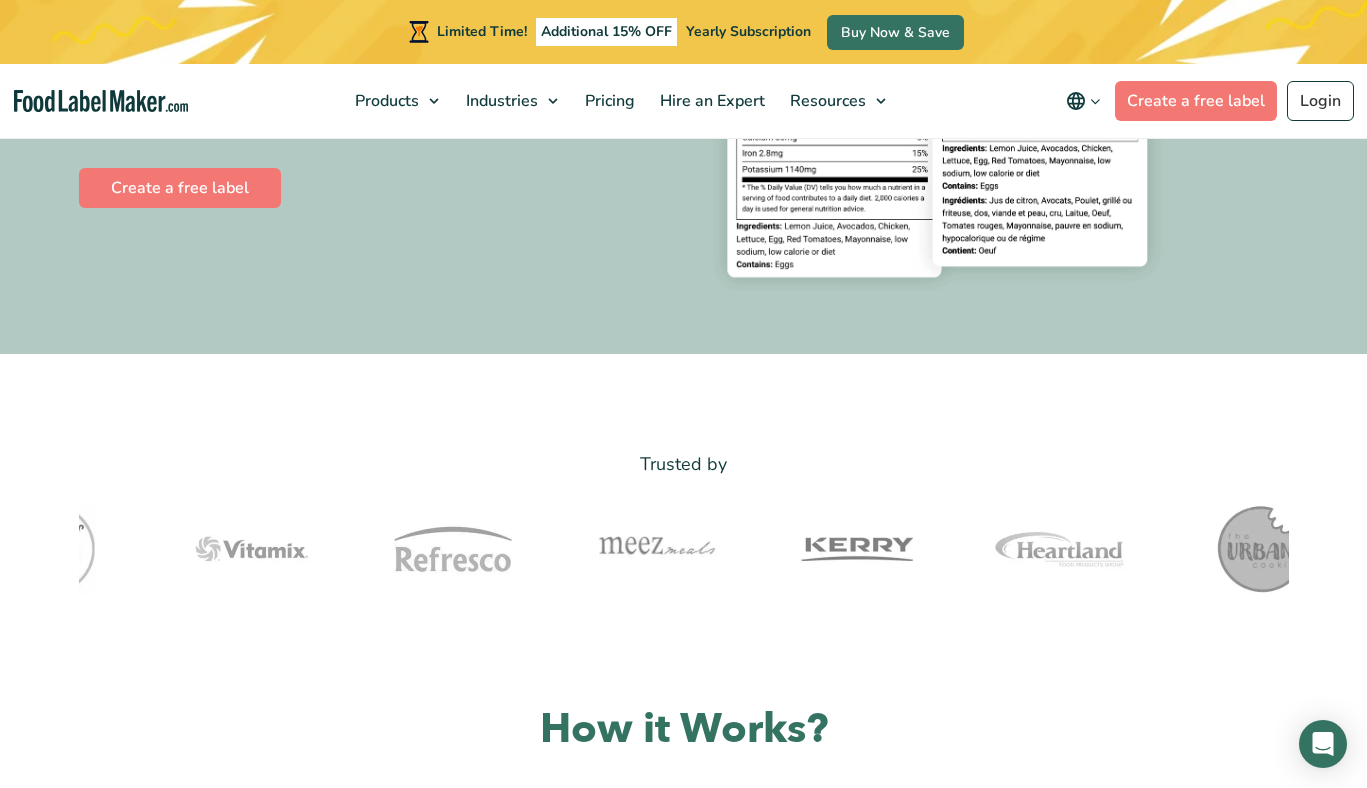 scroll, scrollTop: 415, scrollLeft: 0, axis: vertical 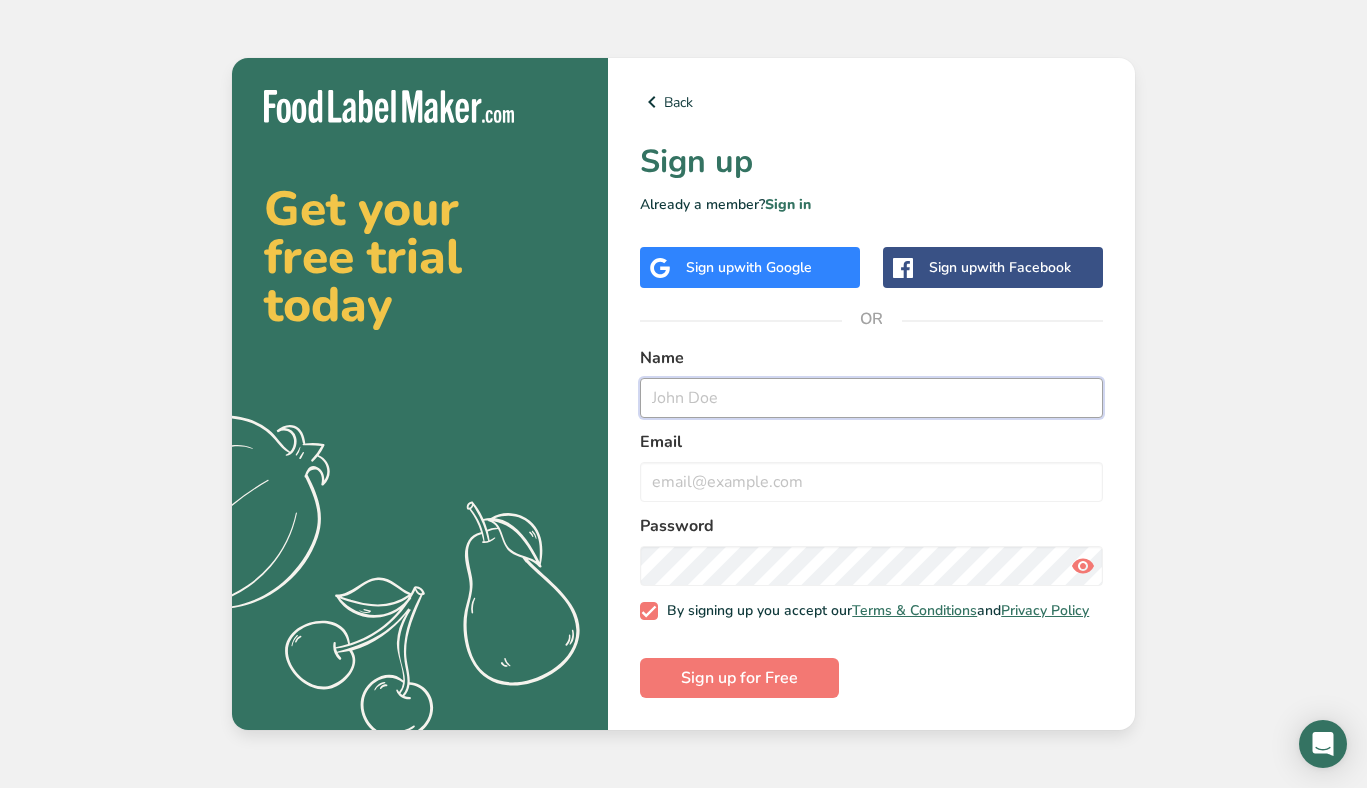 click at bounding box center (871, 398) 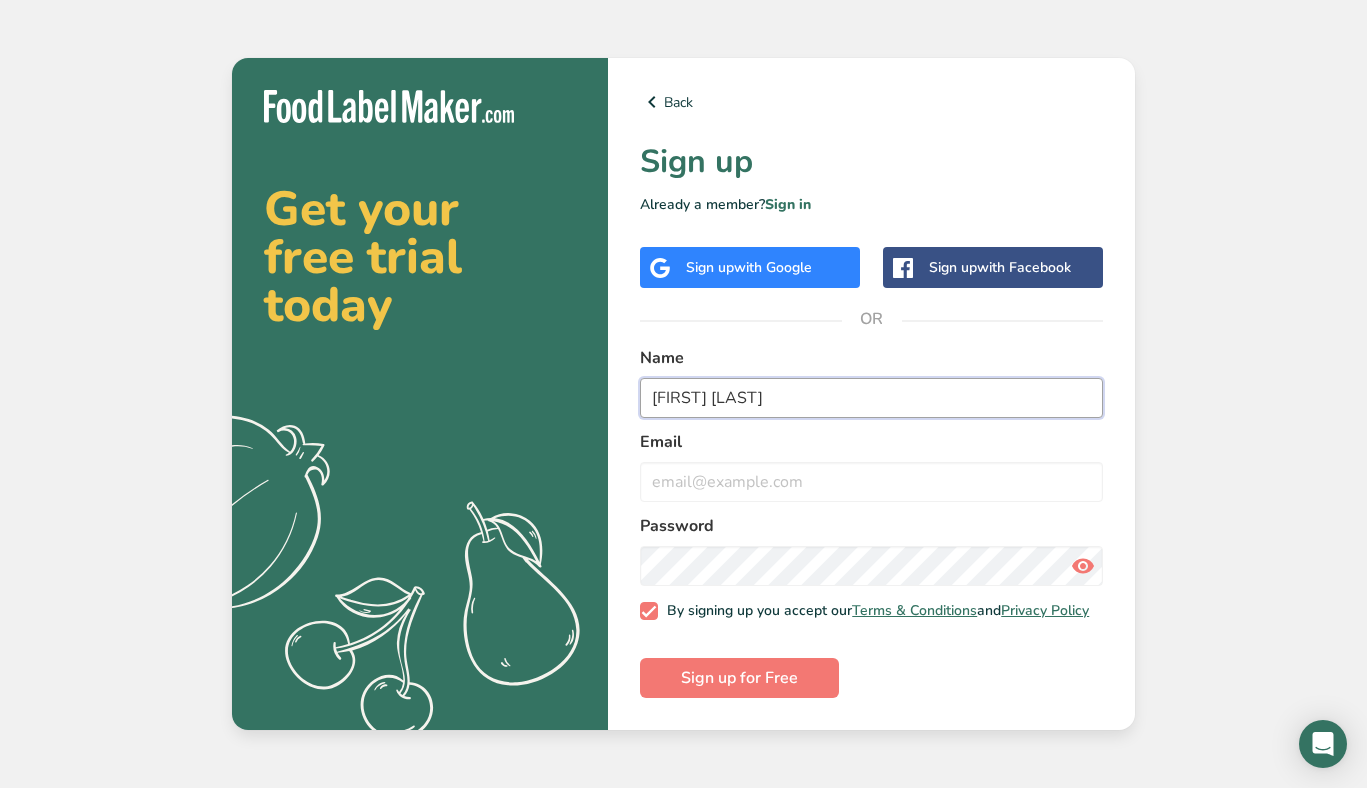 type on "[FIRST] [LAST]" 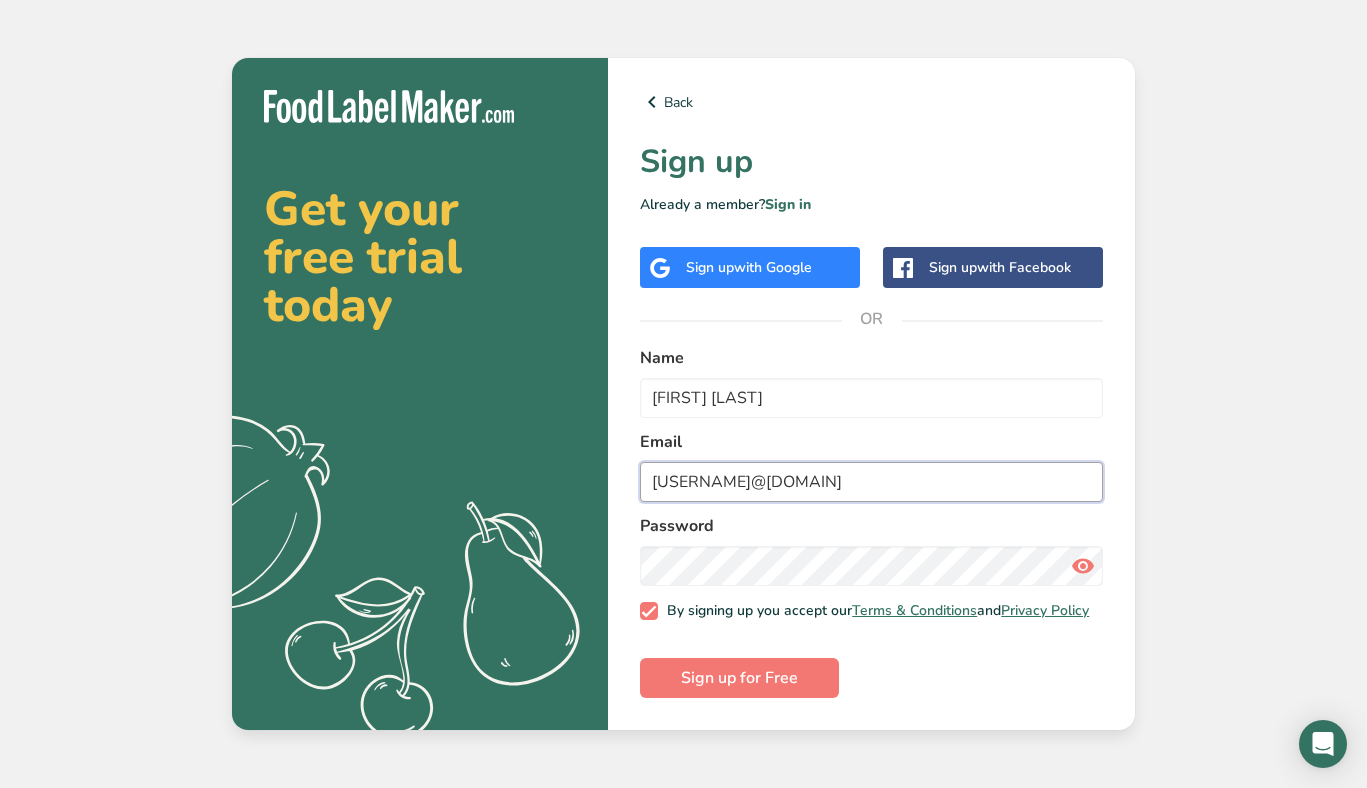 type on "[USERNAME]@[DOMAIN]" 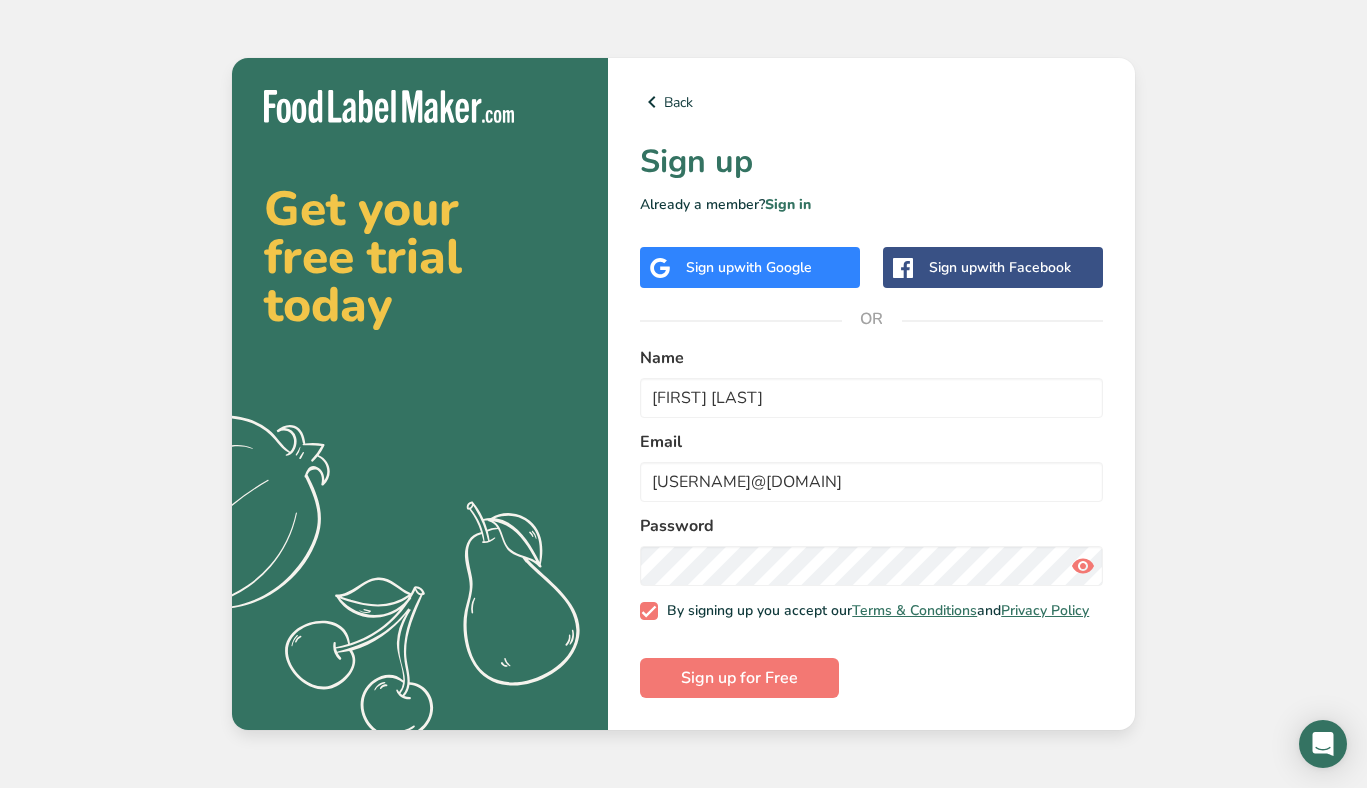 click at bounding box center [1083, 566] 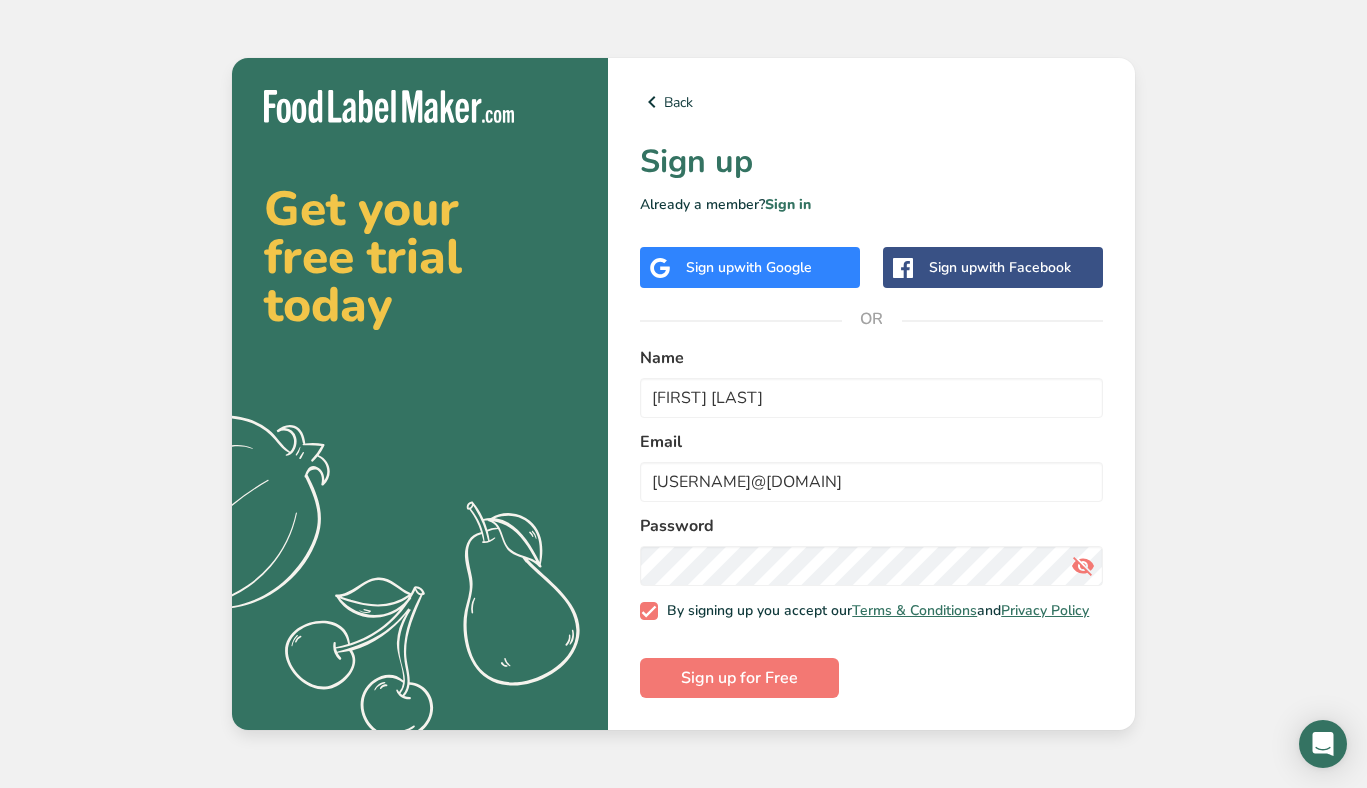 click at bounding box center (1083, 566) 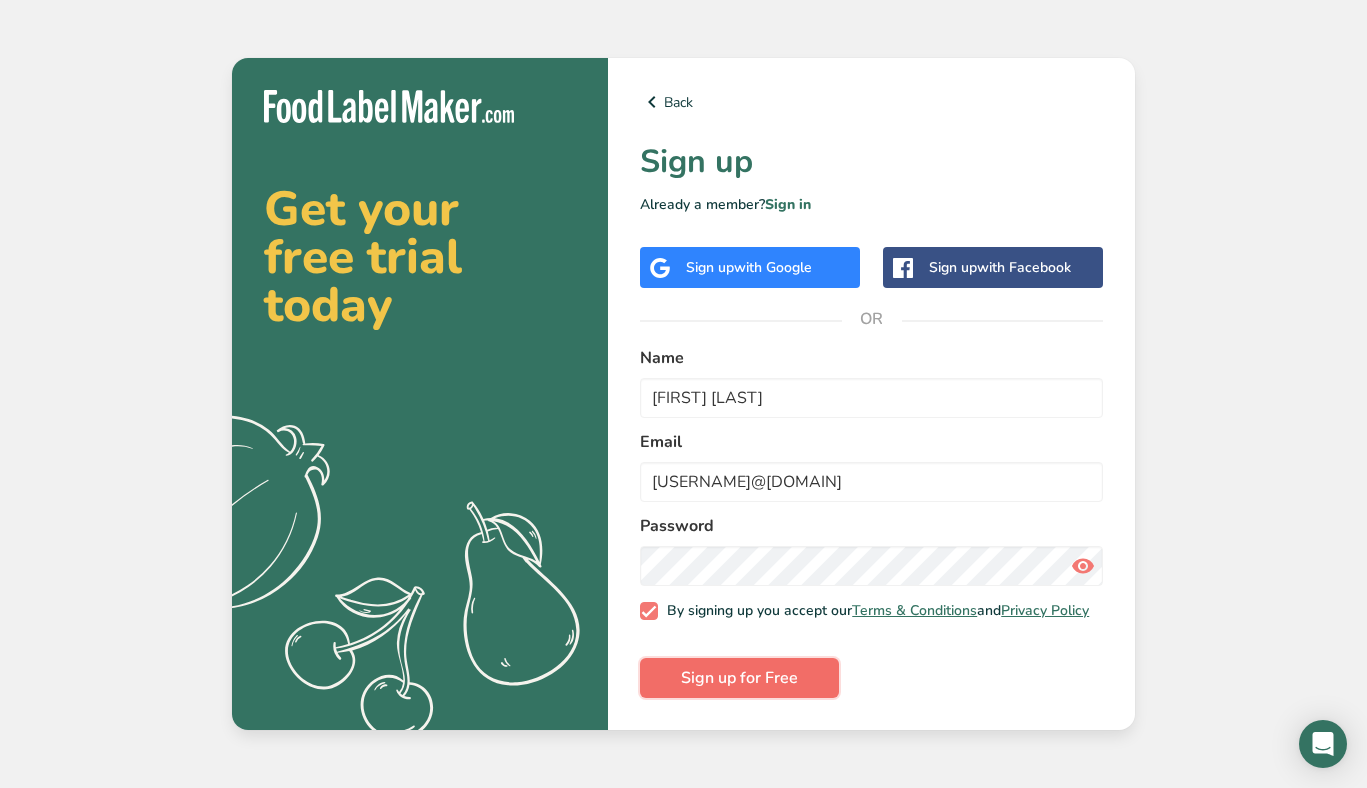 click on "Sign up for Free" at bounding box center (739, 678) 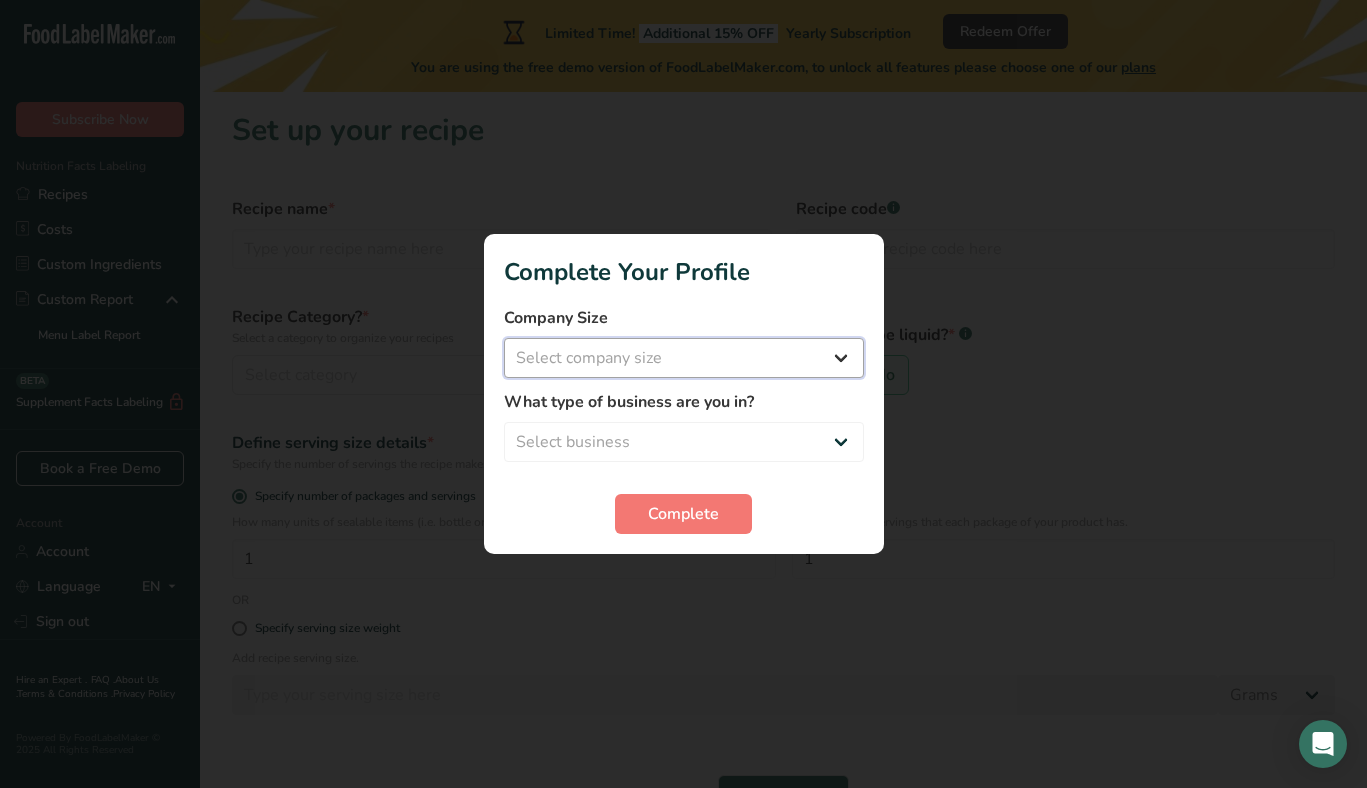 click on "Select company size
Fewer than 10 Employees
10 to 50 Employees
51 to 500 Employees
Over 500 Employees" at bounding box center (684, 358) 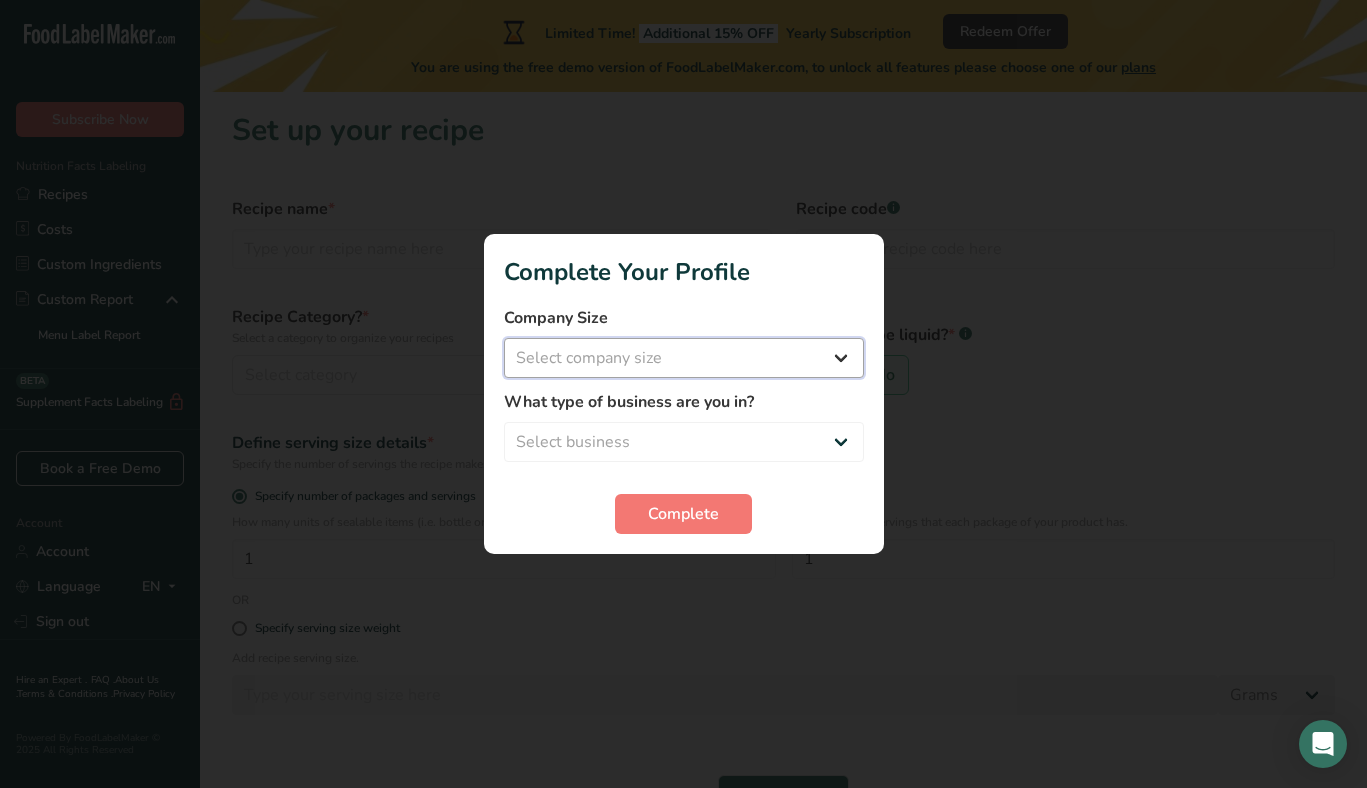 select on "1" 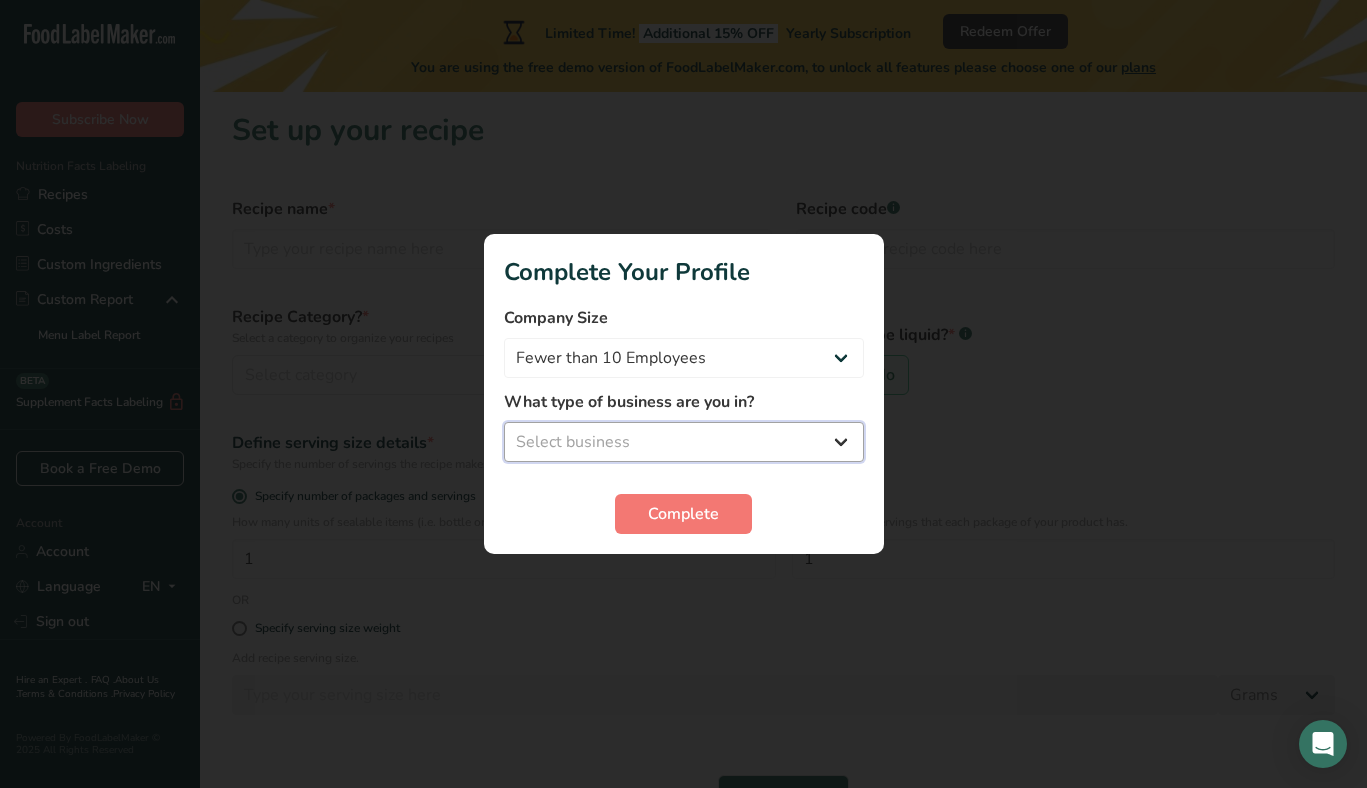 click on "Select business
Packaged Food Manufacturer
Restaurant & Cafe
Bakery
Meal Plans & Catering Company
Nutritionist
Food Blogger
Personal Trainer
Other" at bounding box center [684, 442] 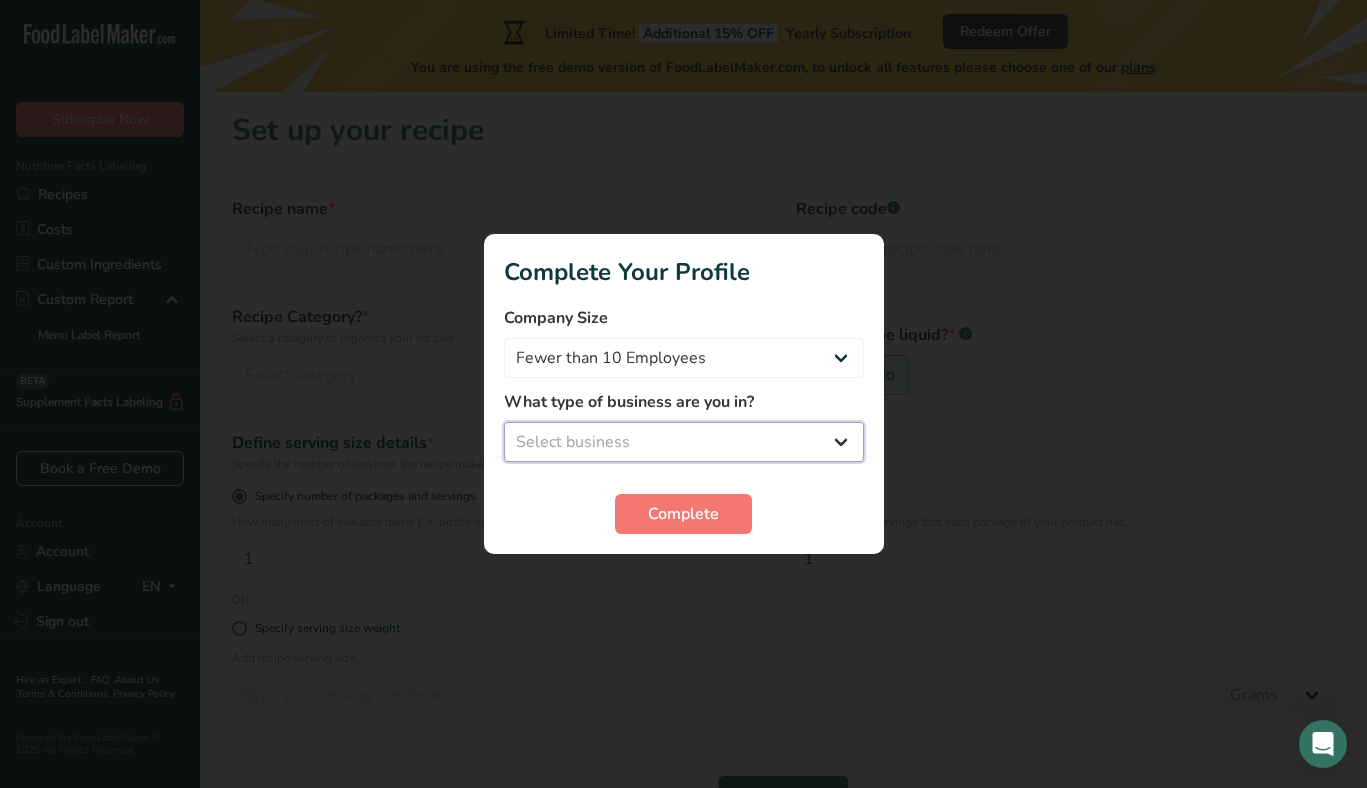 select on "8" 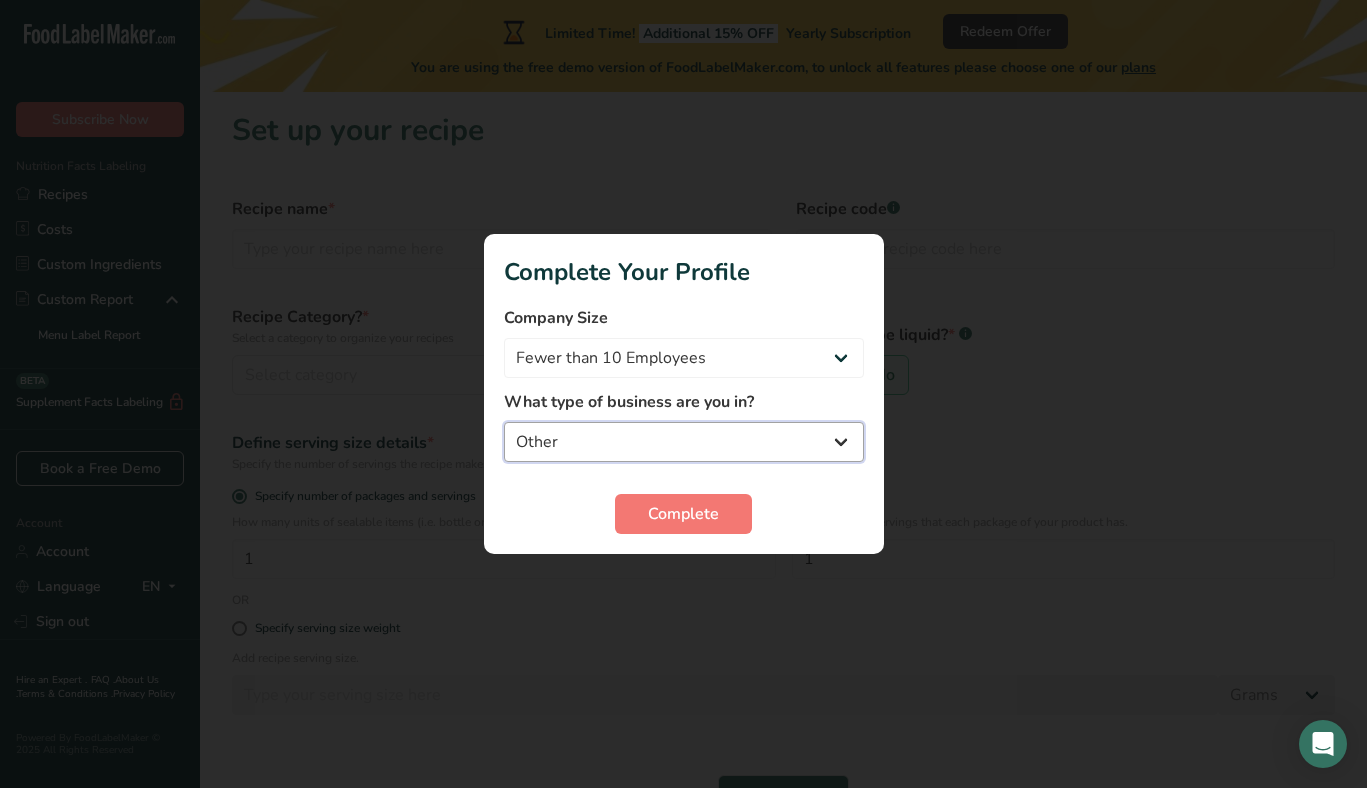 click on "Packaged Food Manufacturer
Restaurant & Cafe
Bakery
Meal Plans & Catering Company
Nutritionist
Food Blogger
Personal Trainer
Other" at bounding box center [684, 442] 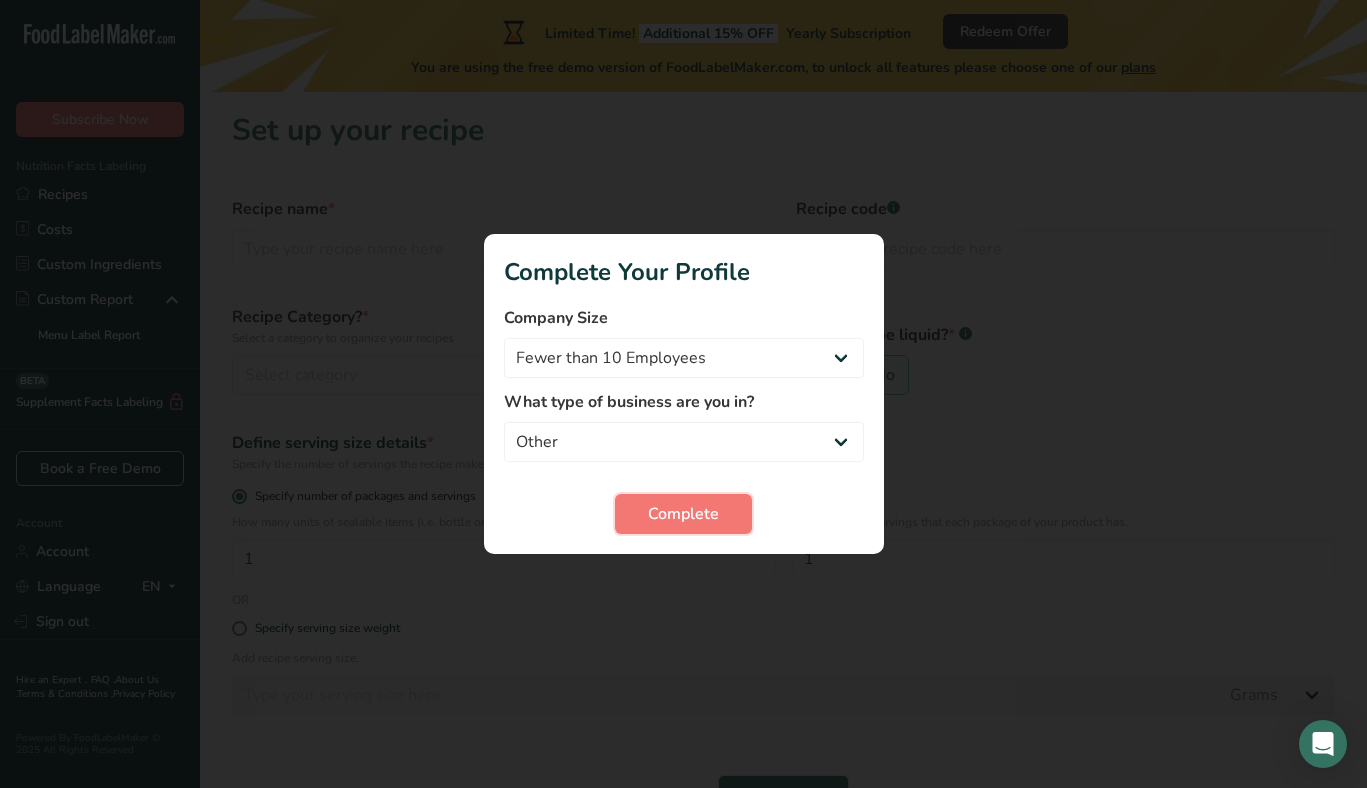 click on "Complete" at bounding box center (683, 514) 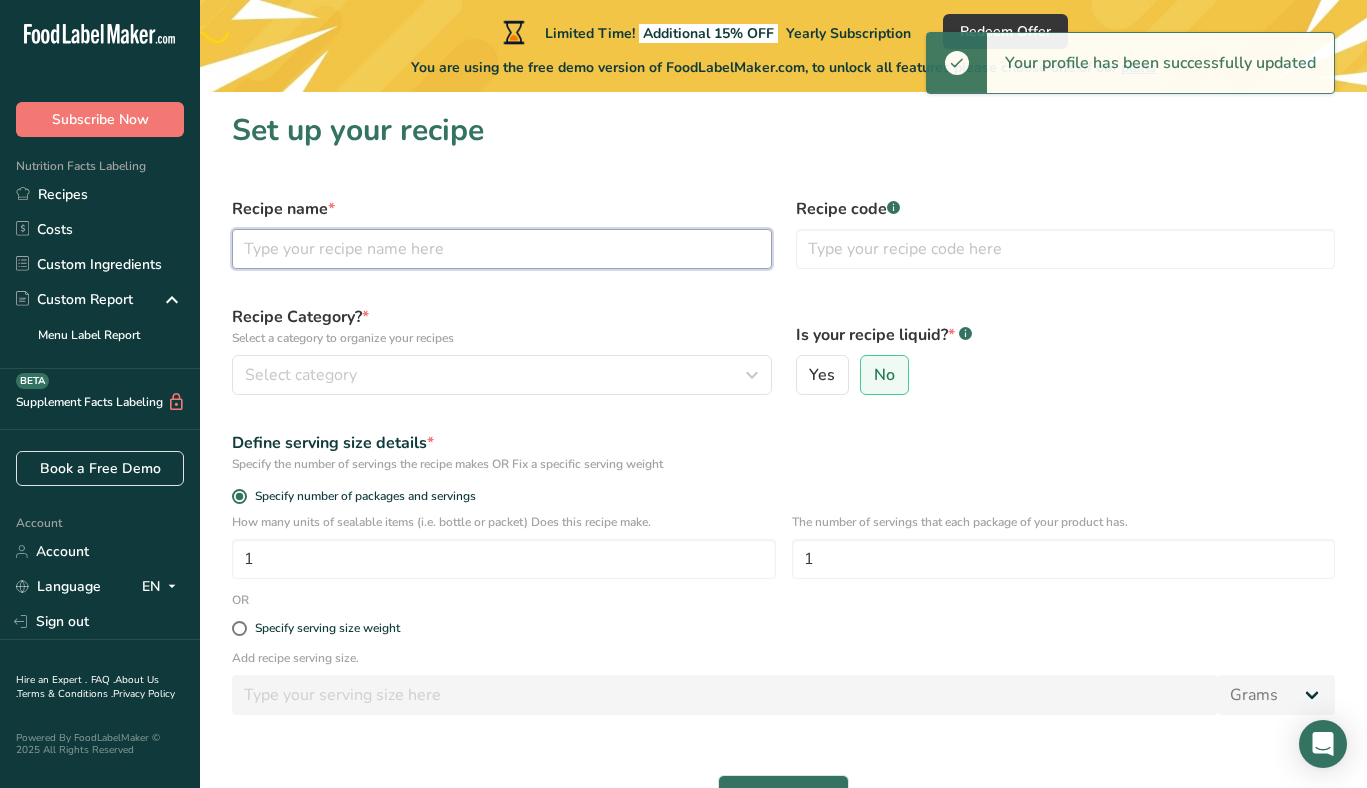 click at bounding box center (502, 249) 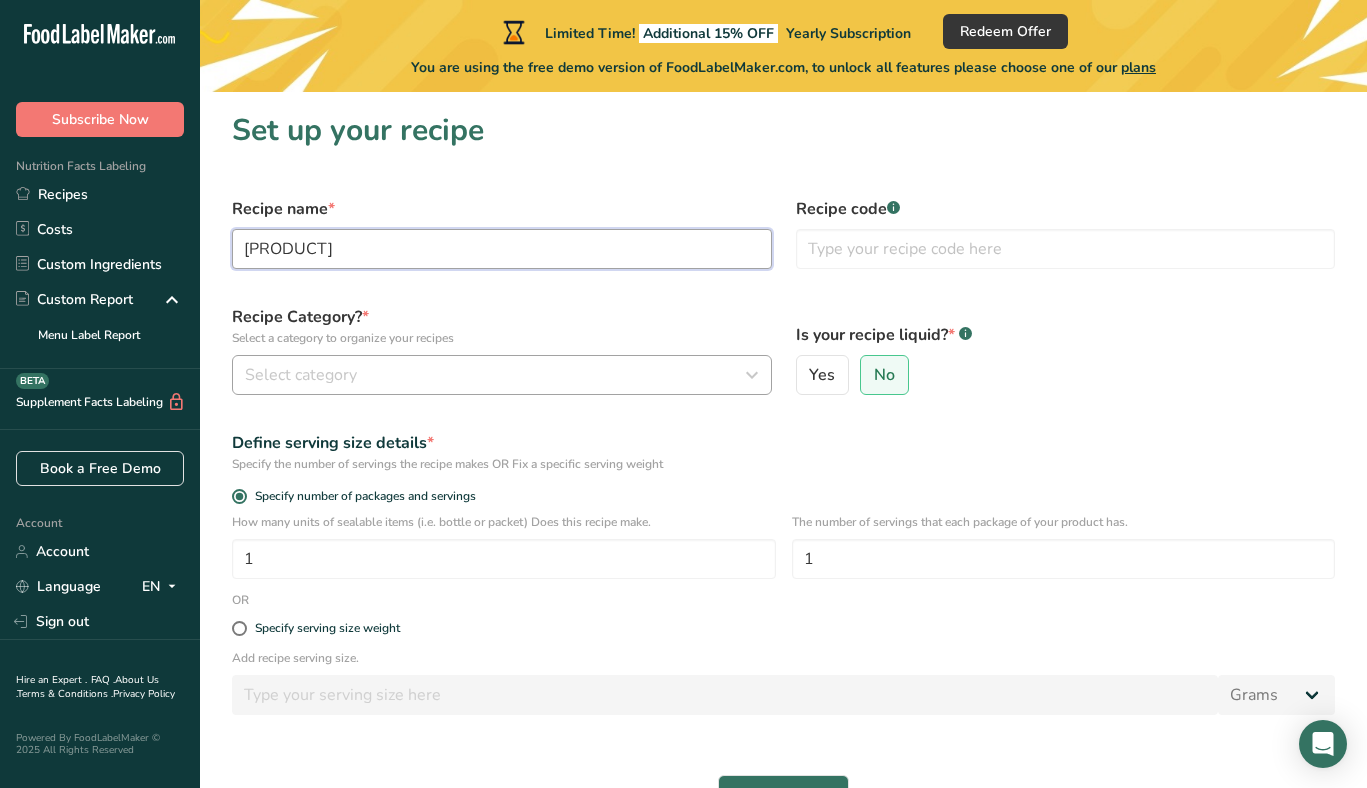 type on "Oro Verde" 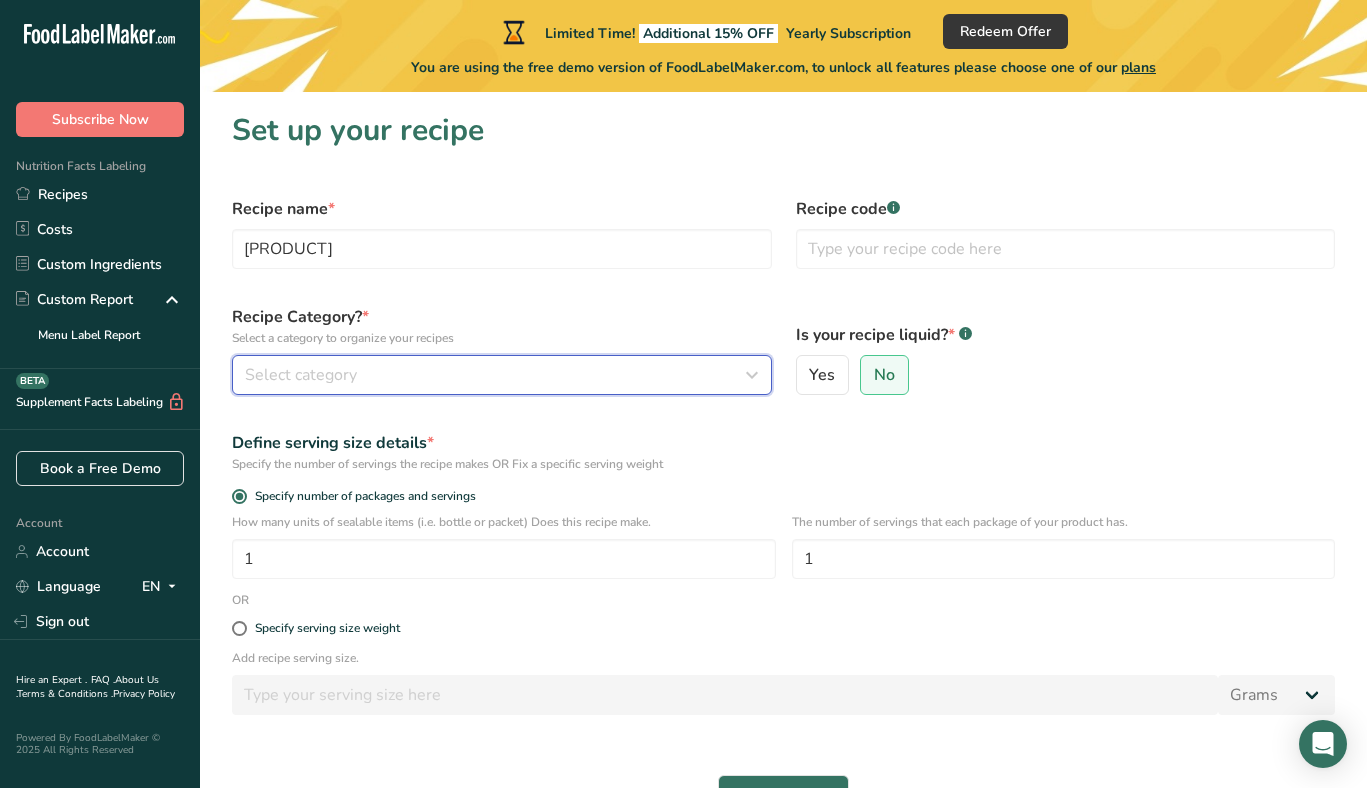 click on "Select category" at bounding box center (496, 375) 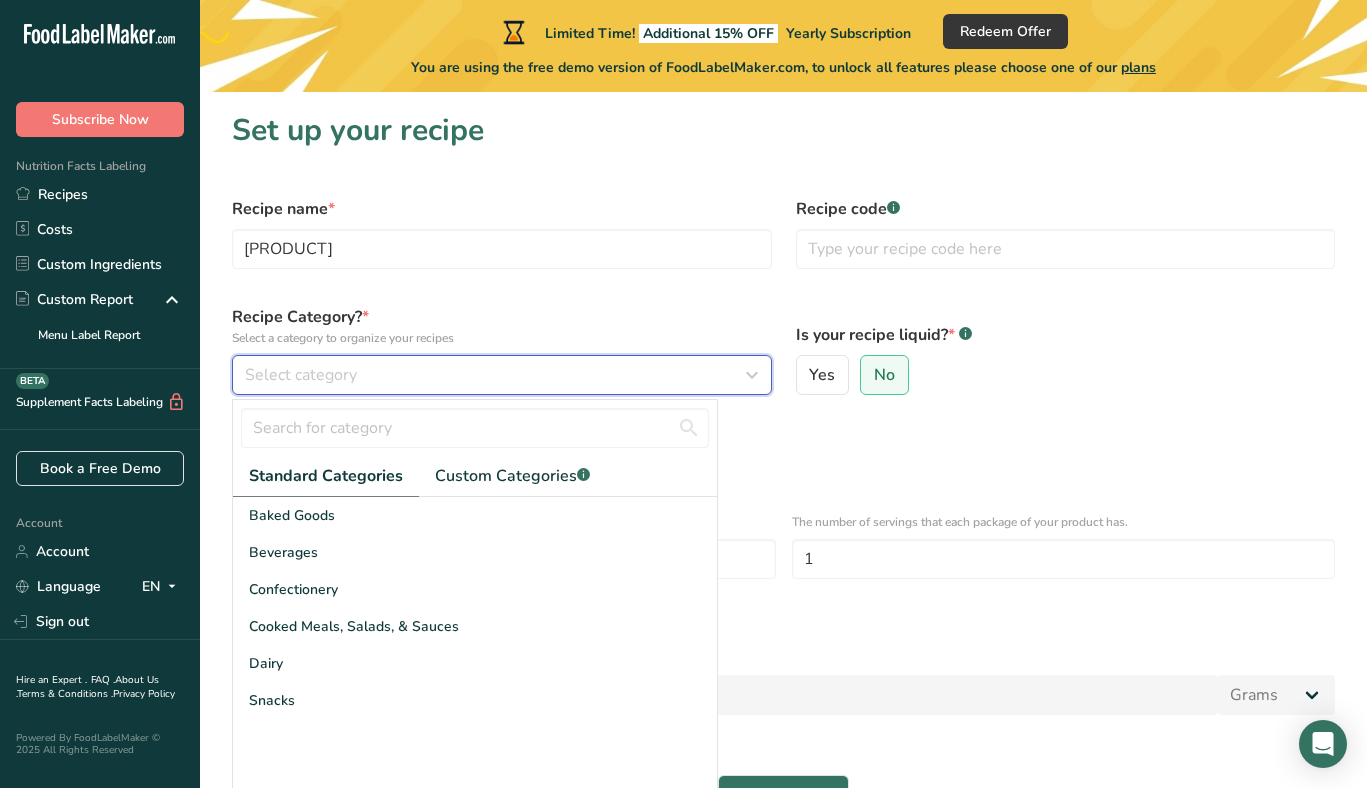 type 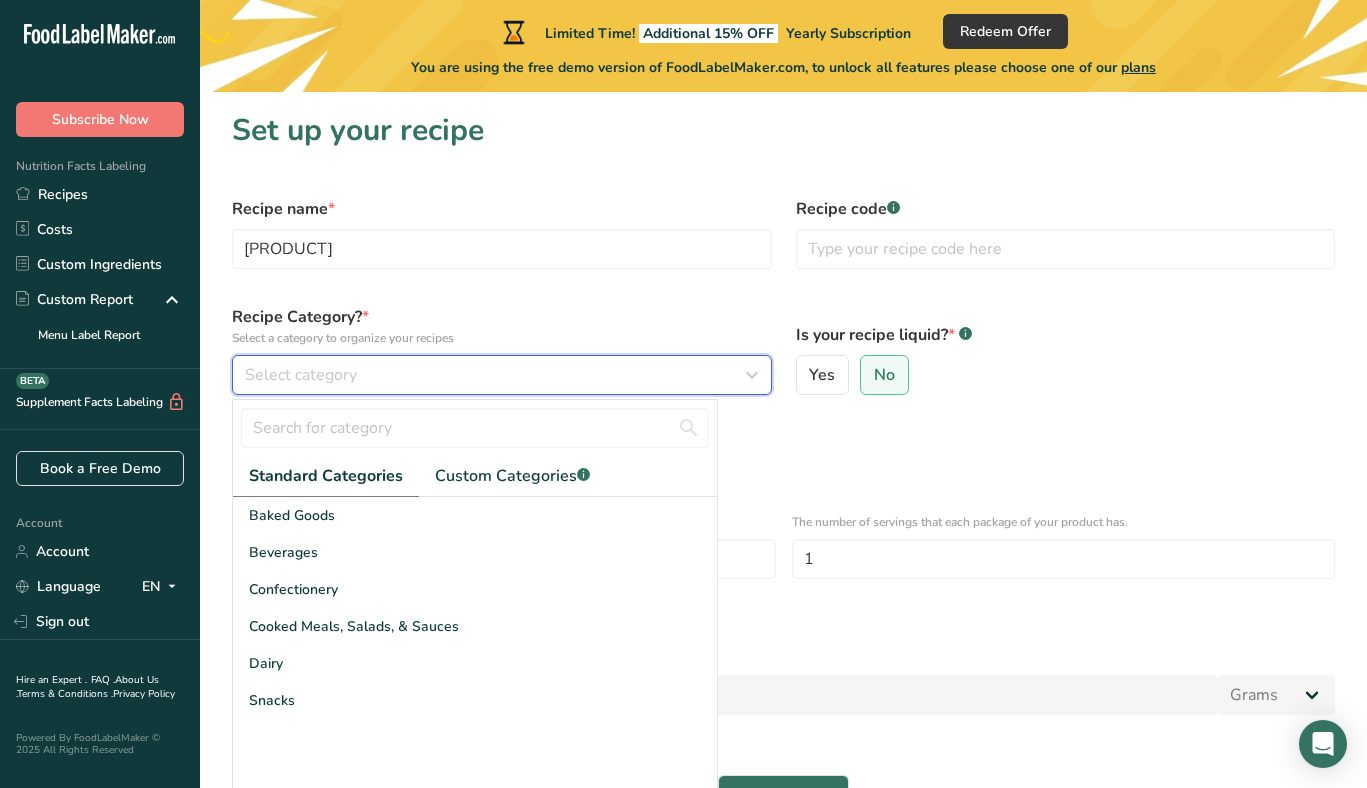 click on "Select category" at bounding box center [301, 375] 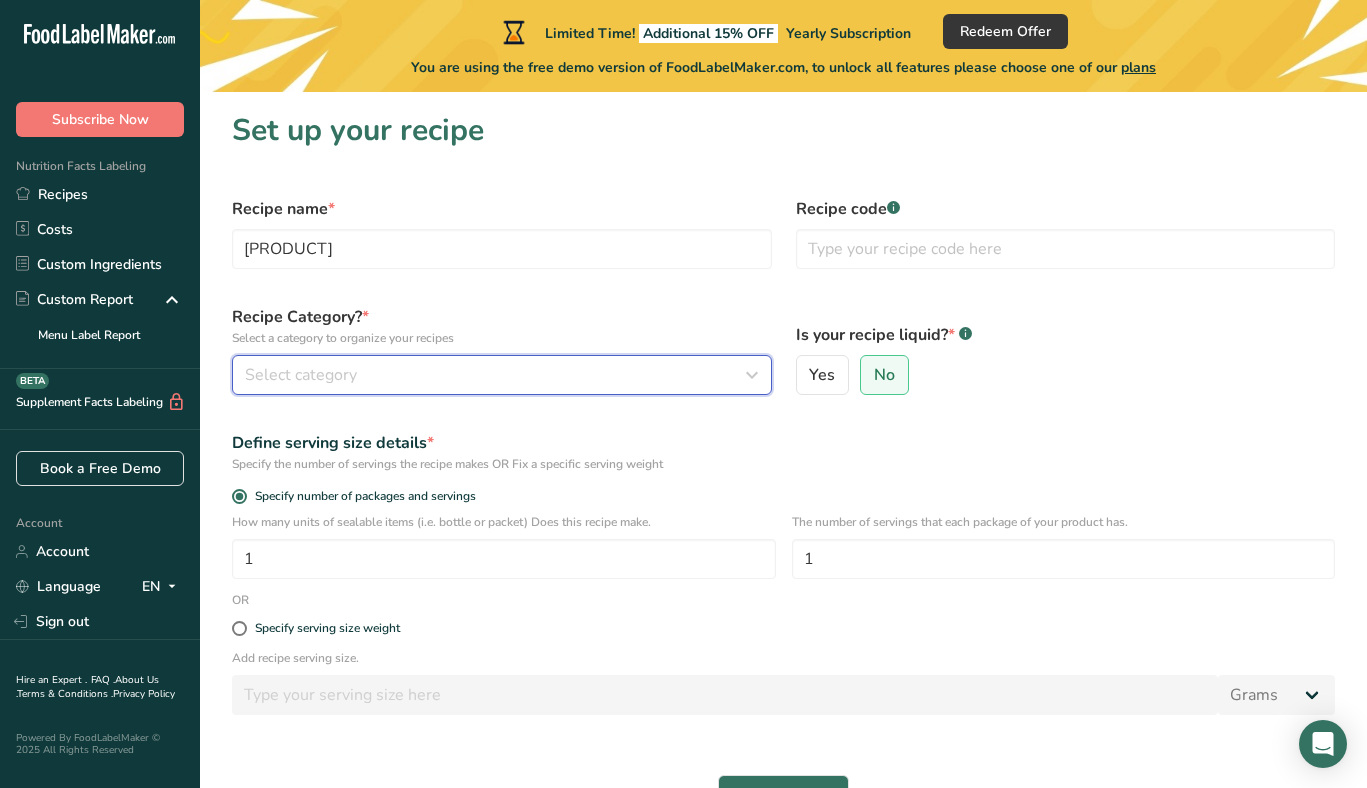 click on "Select category" at bounding box center [301, 375] 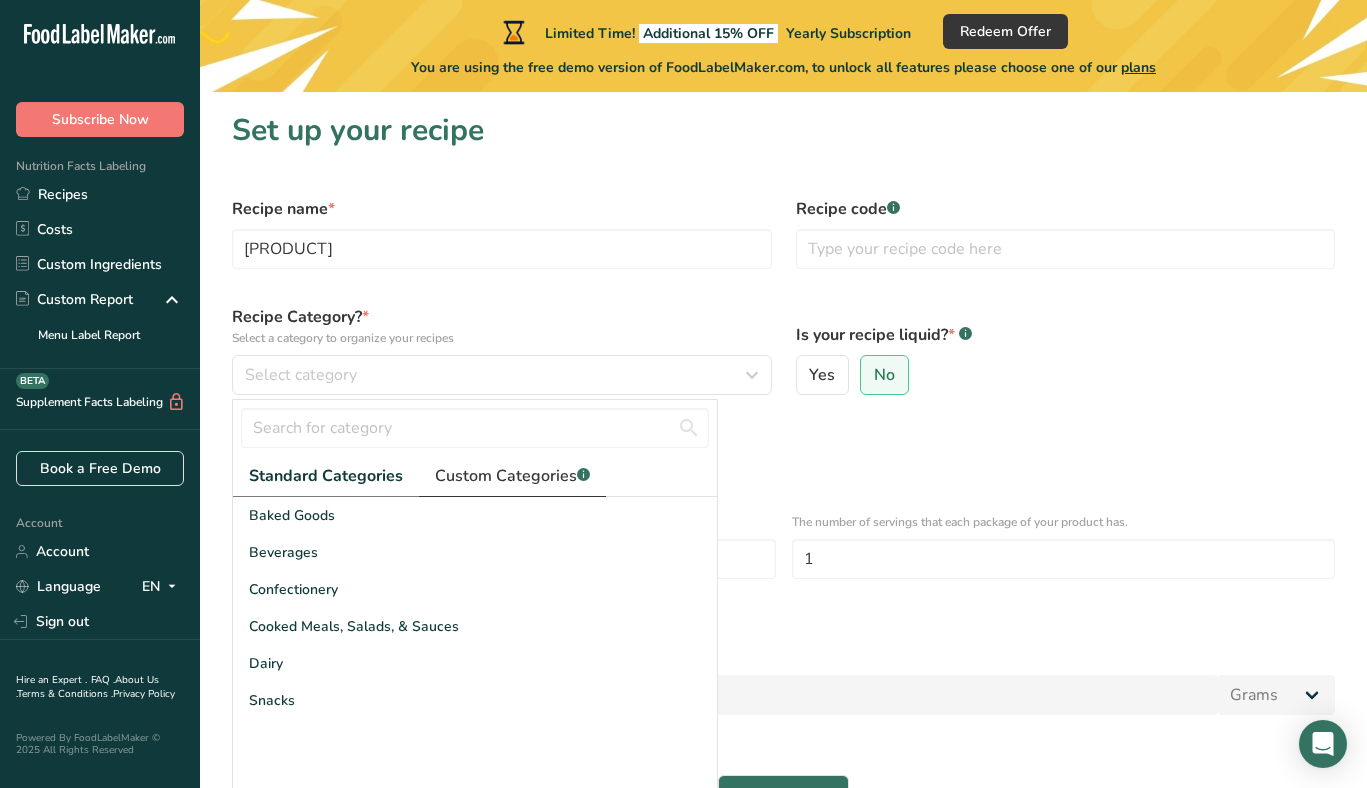 click on "Custom Categories
.a-a{fill:#347362;}.b-a{fill:#fff;}" at bounding box center (512, 476) 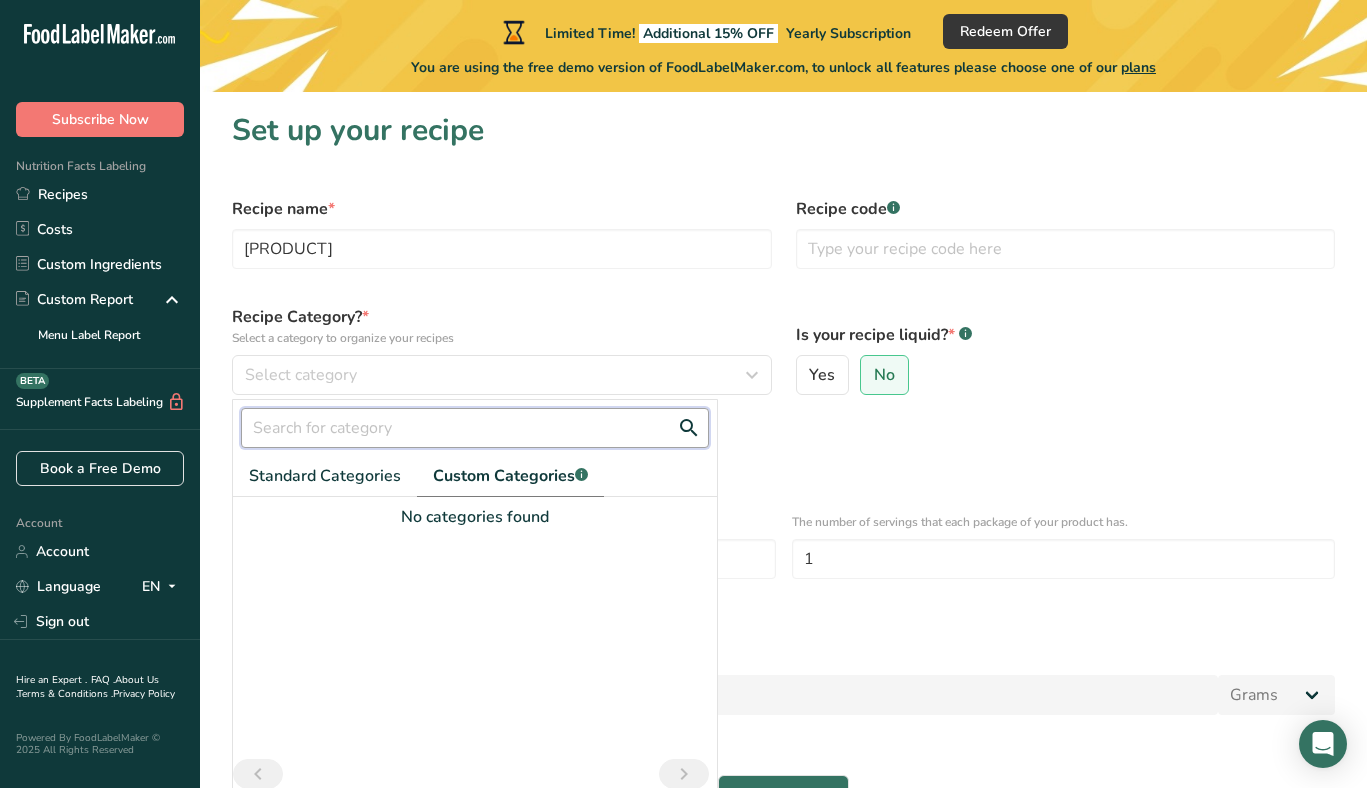 click at bounding box center (475, 428) 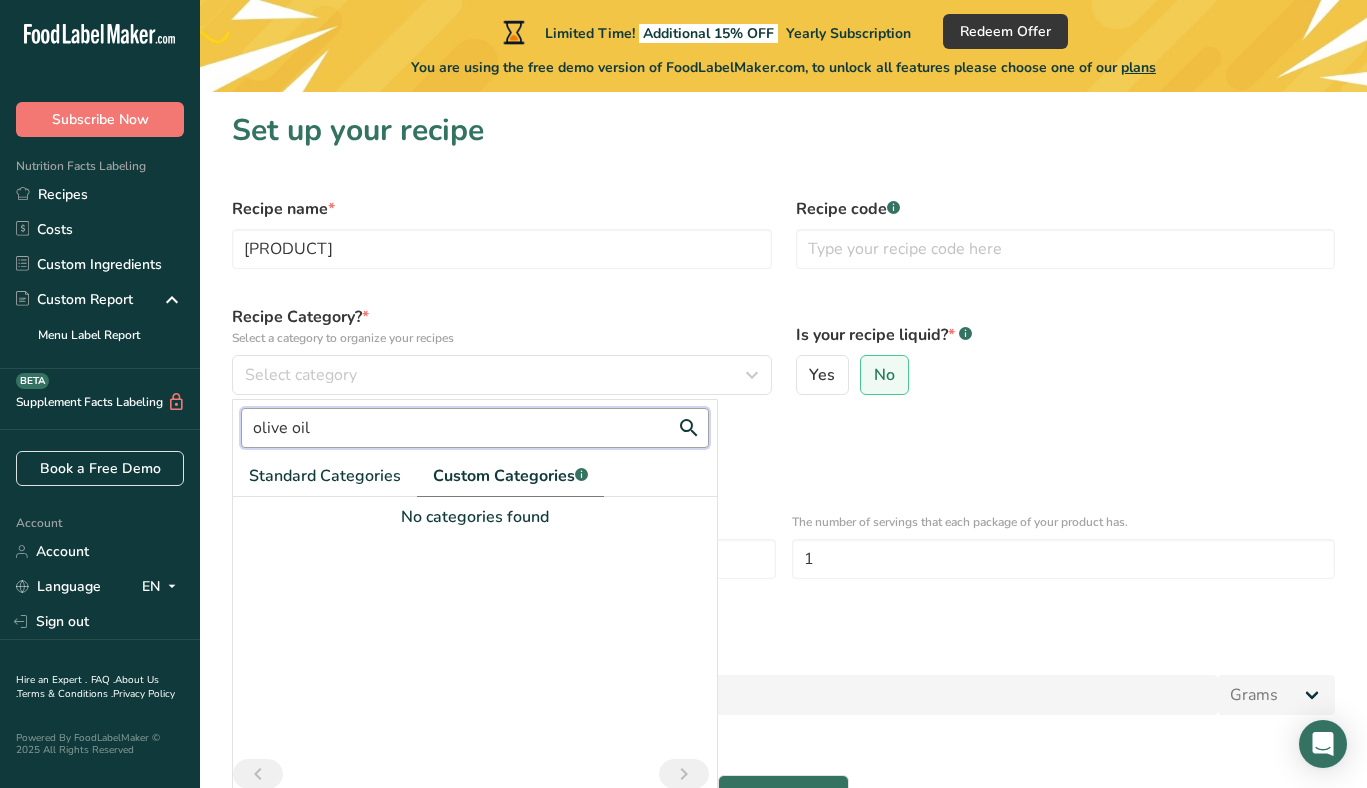 click on "Continue" at bounding box center [783, 795] 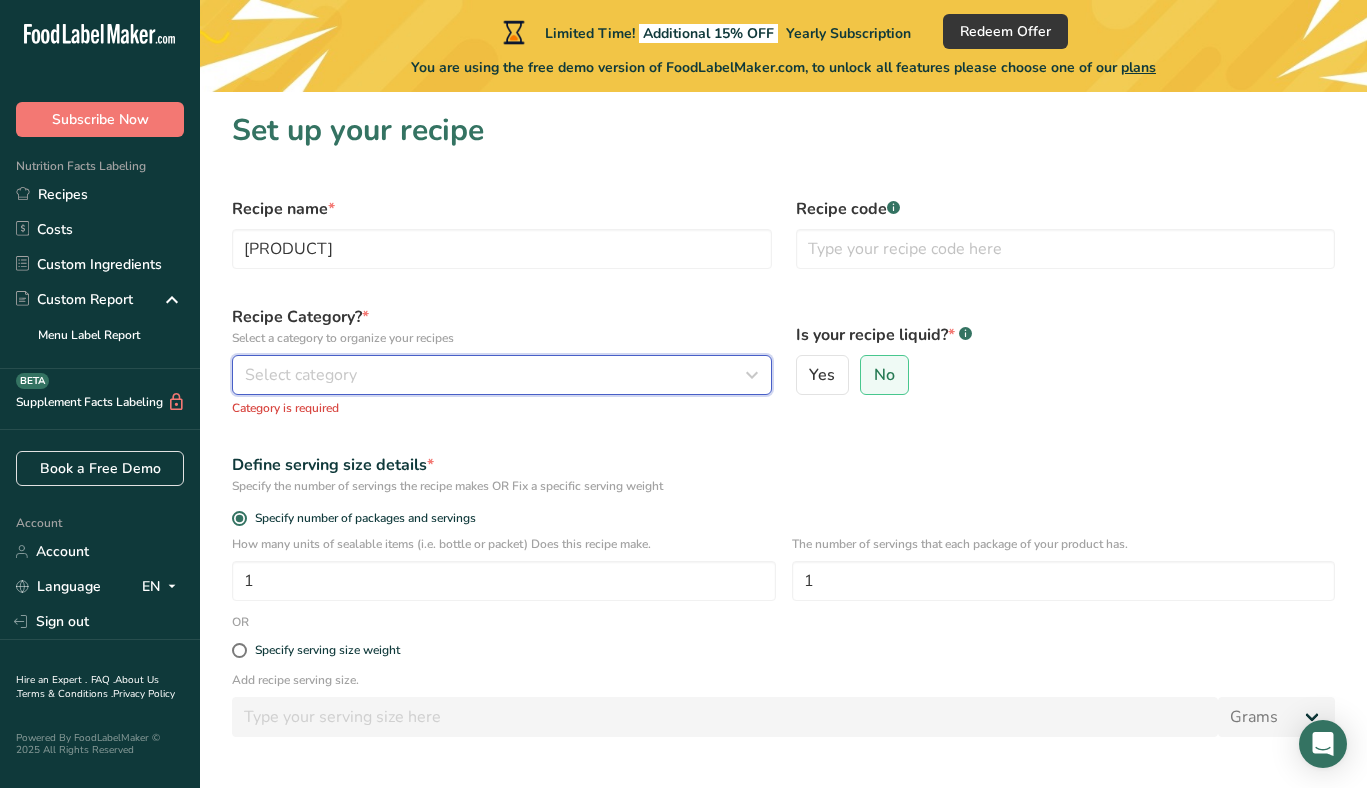 click on "Select category" at bounding box center [301, 375] 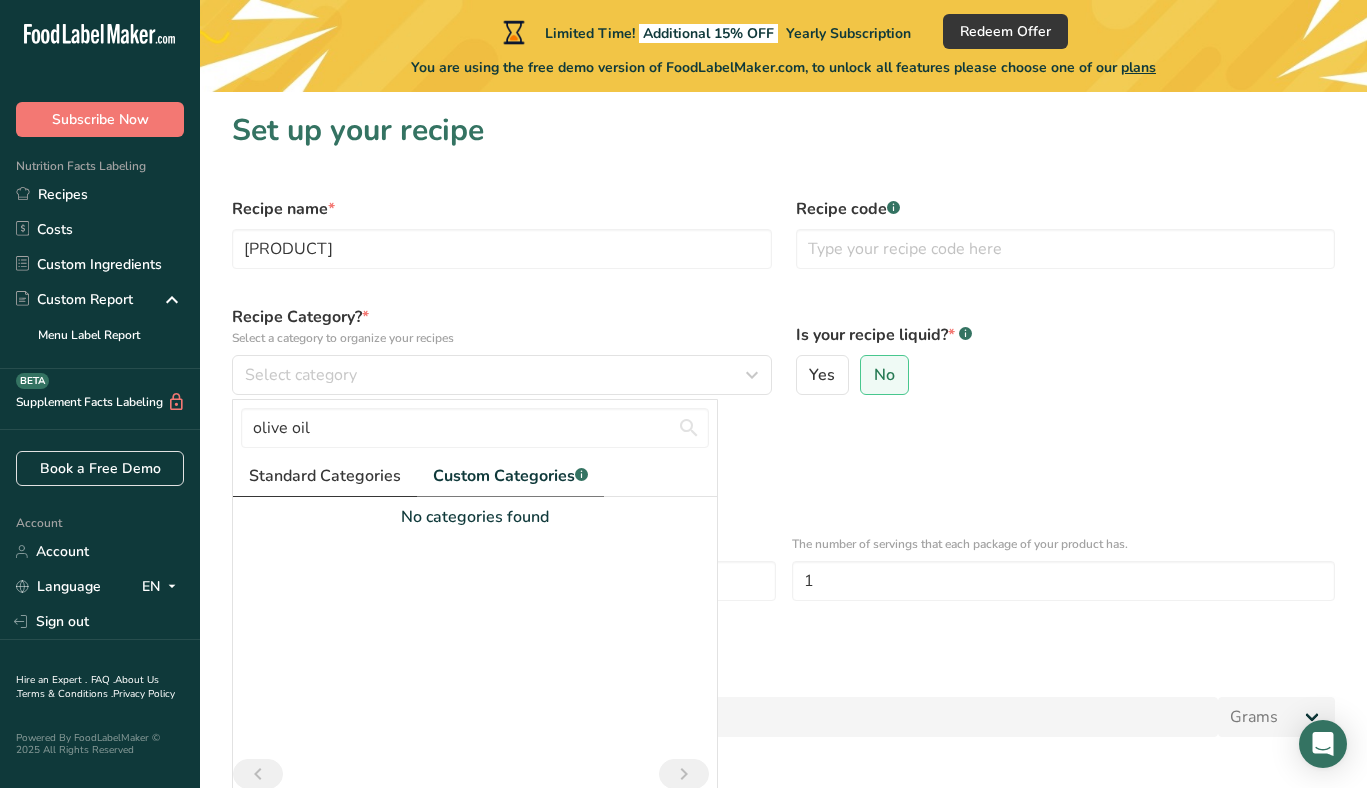click on "Standard Categories" at bounding box center [325, 476] 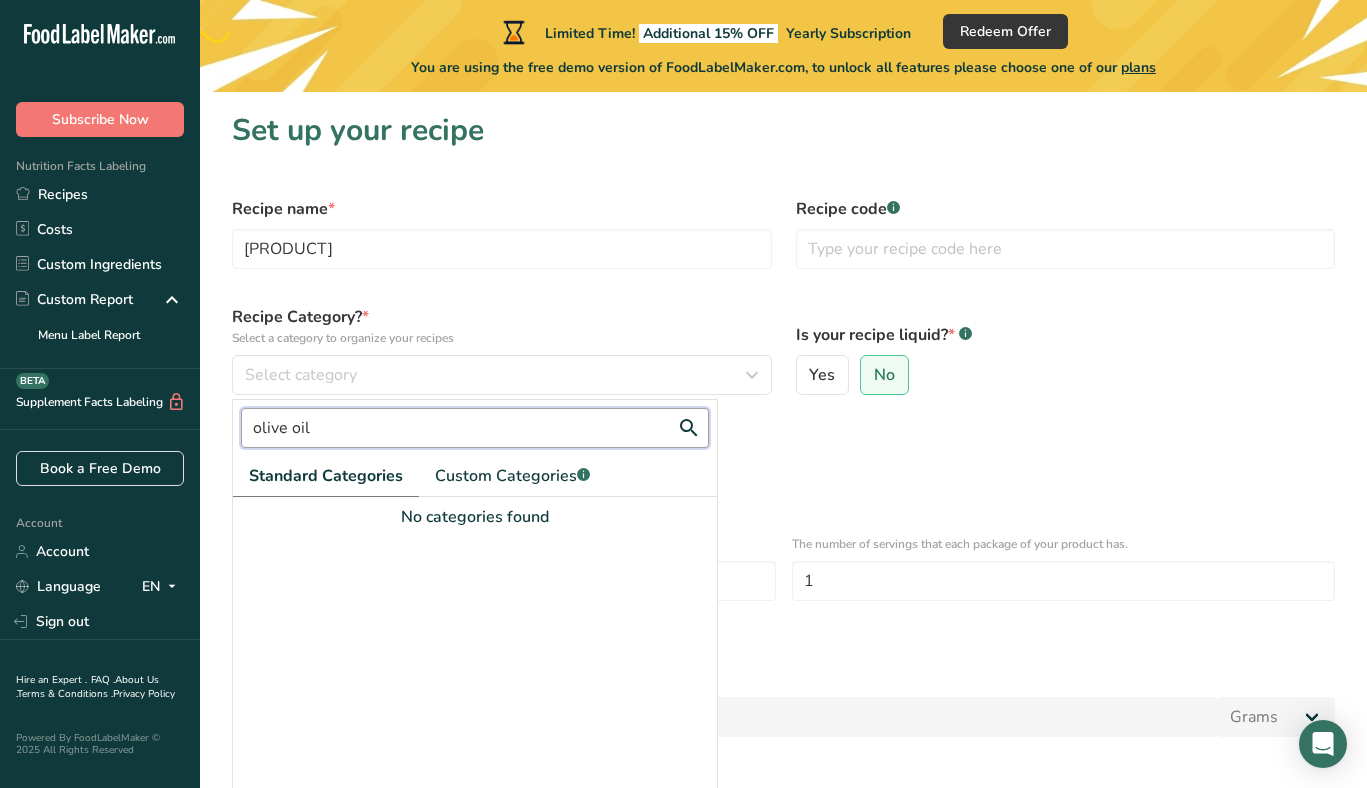 click on "olive oil" at bounding box center (475, 428) 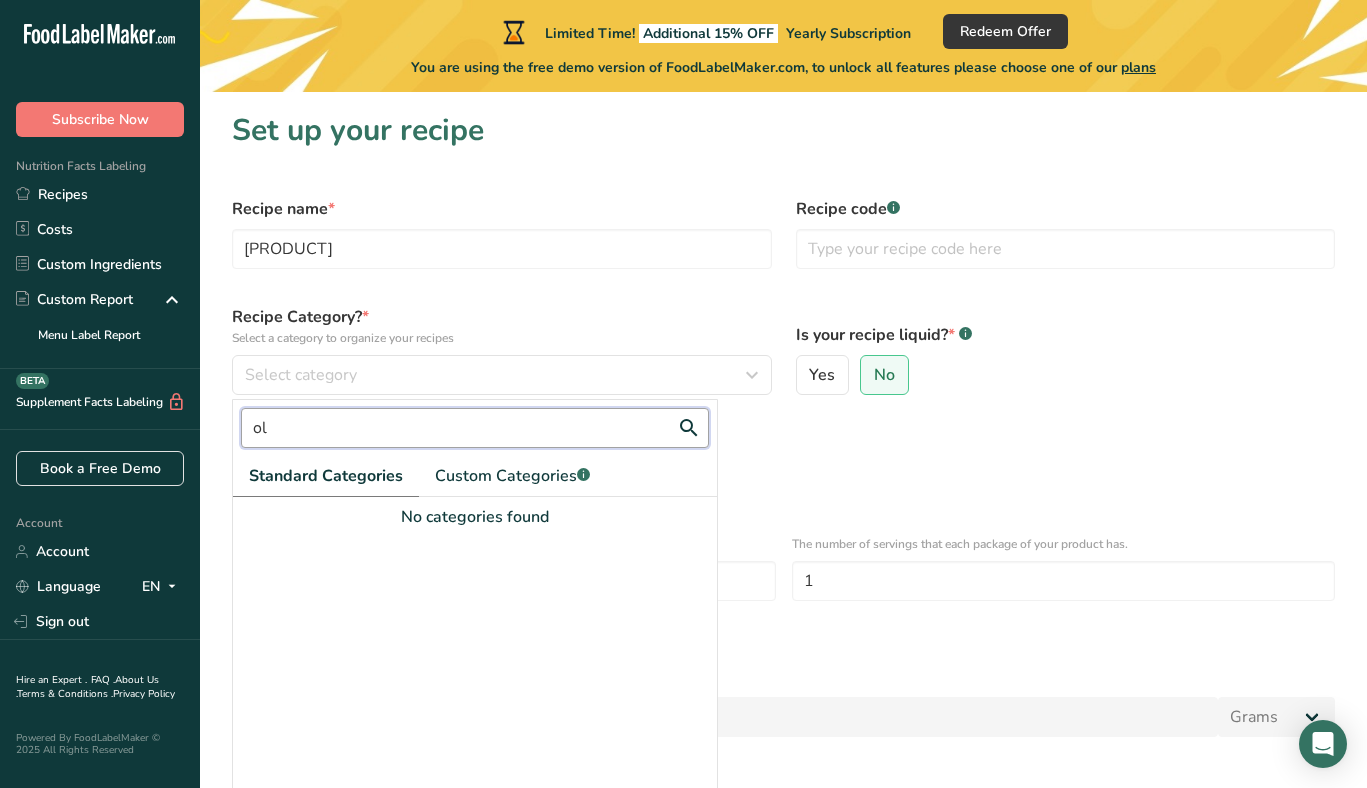 type on "o" 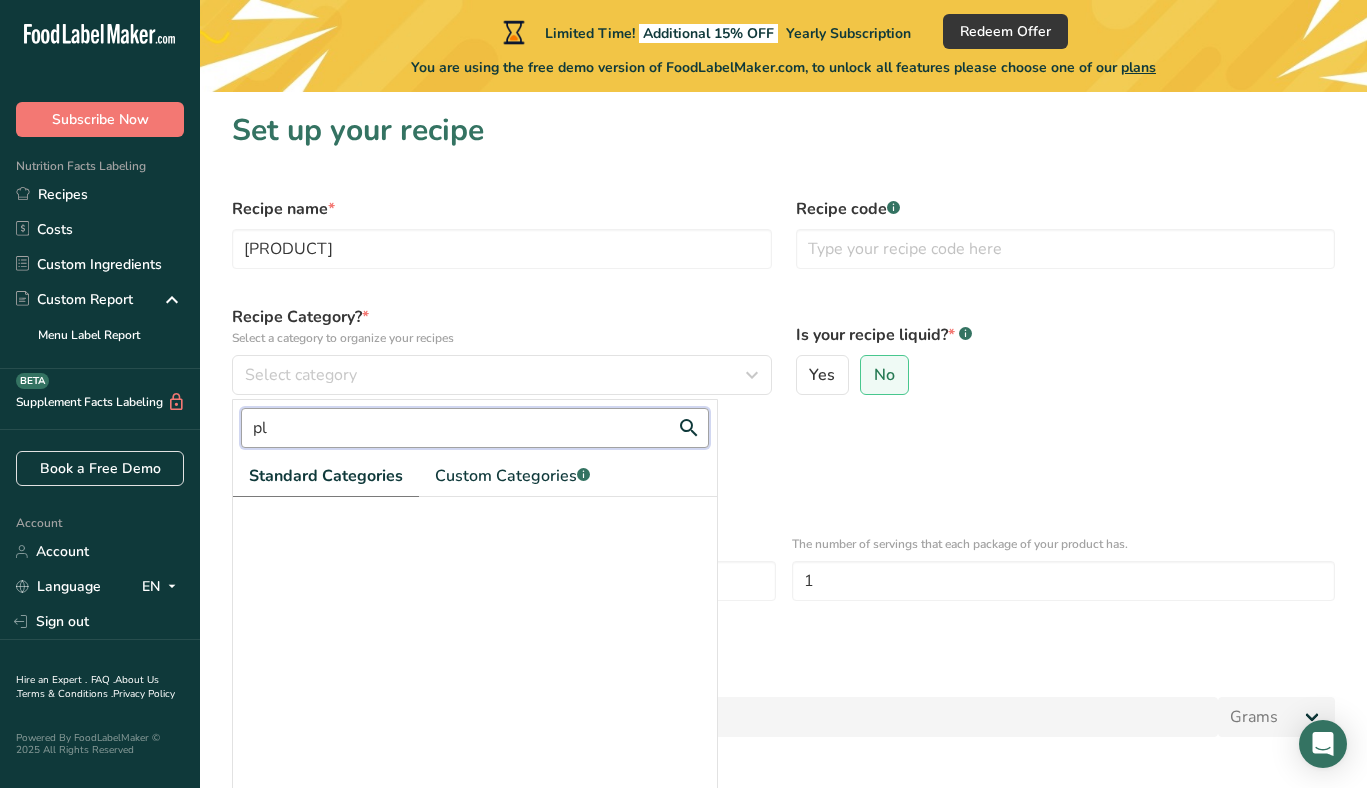type on "p" 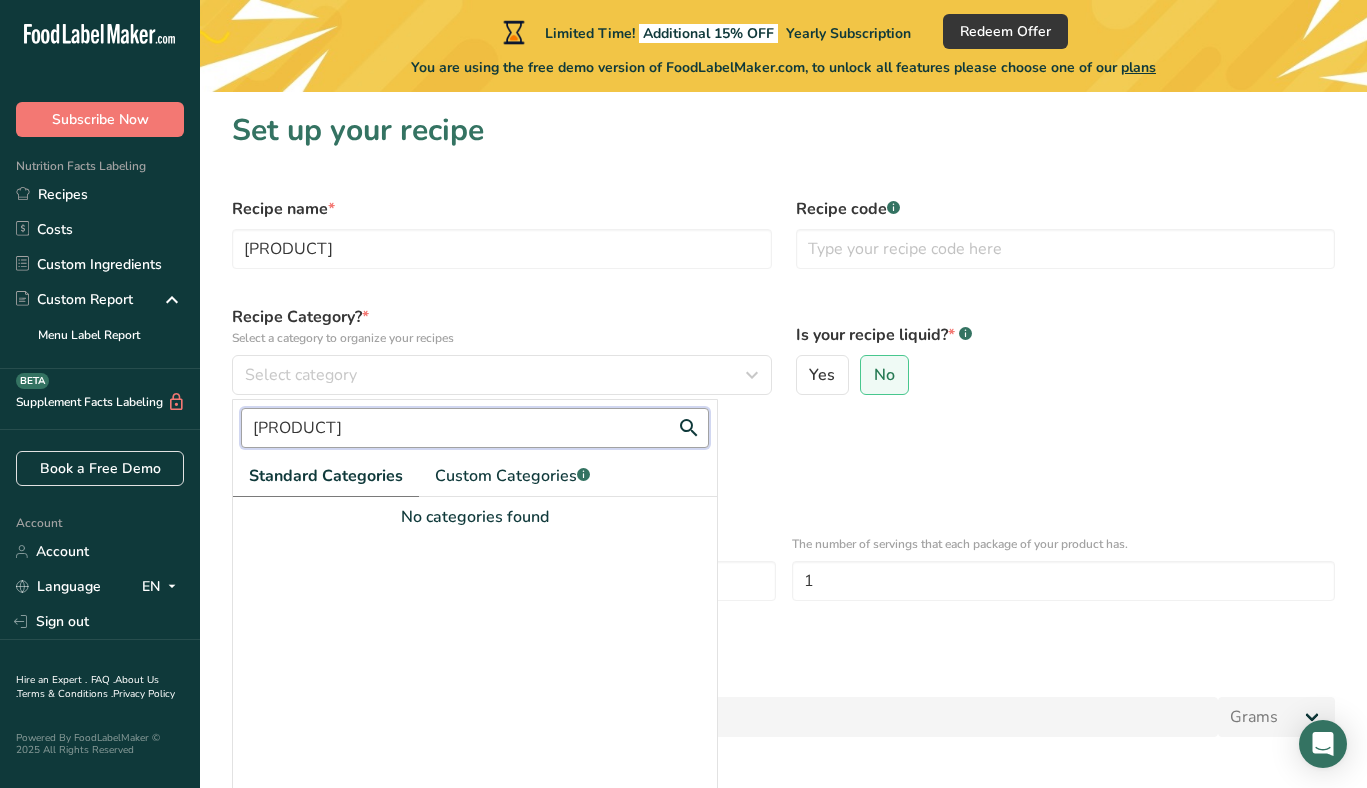 type on "f" 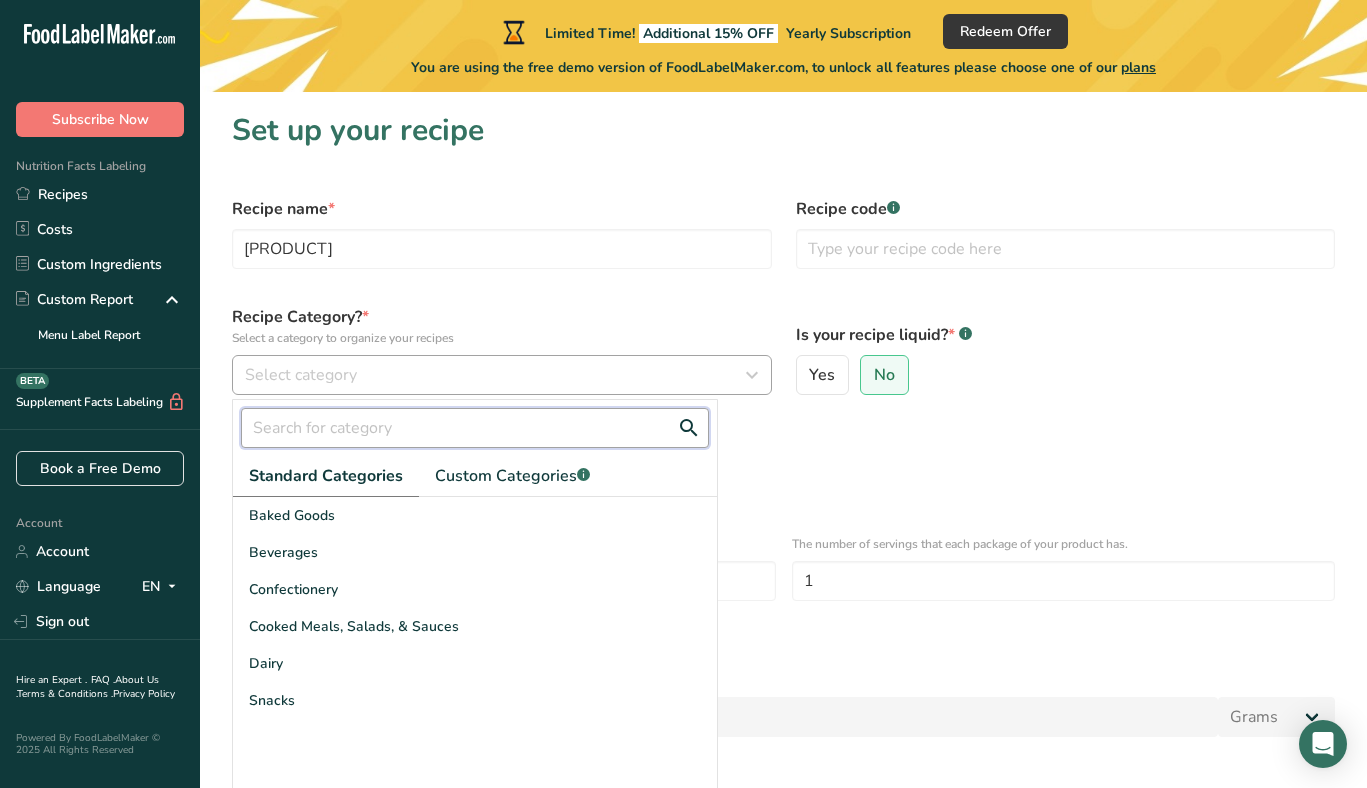type 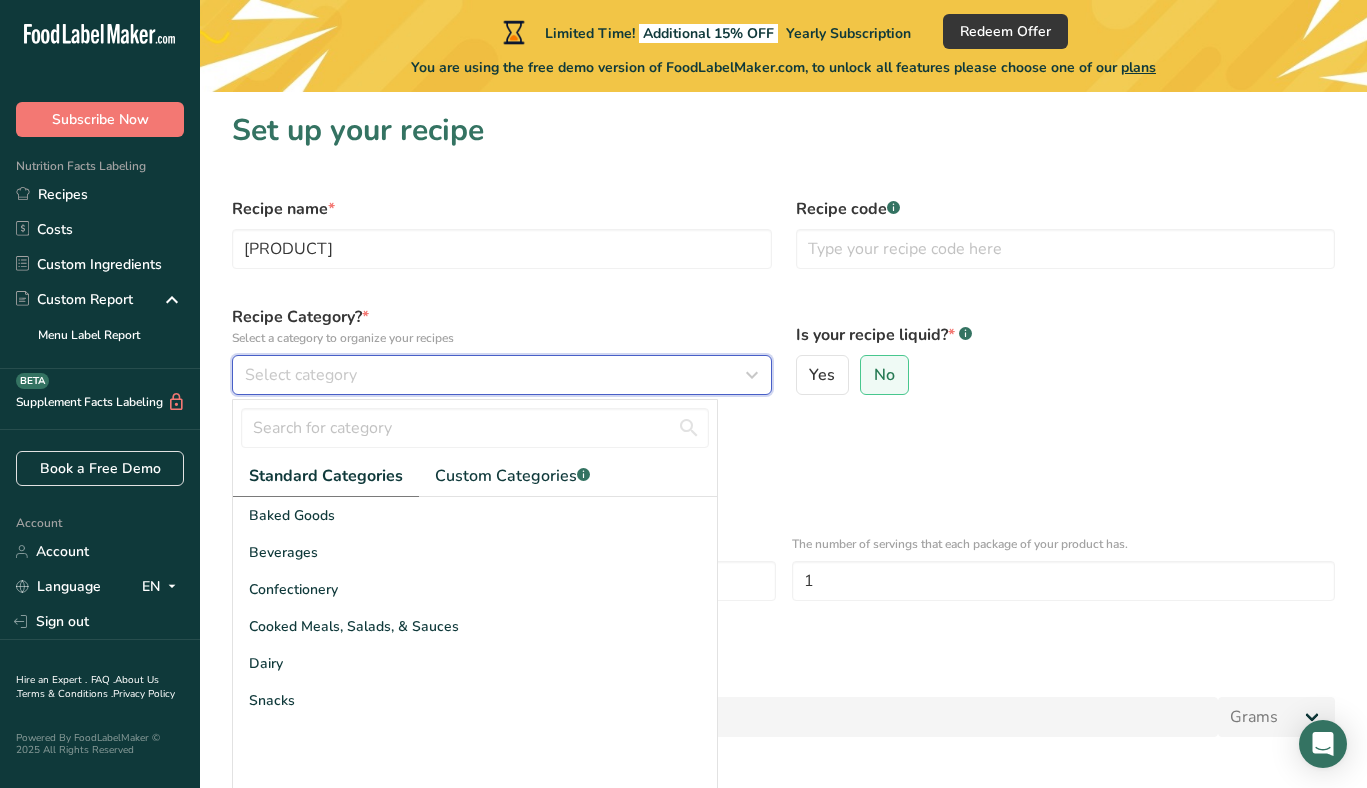click on "Select category" at bounding box center (301, 375) 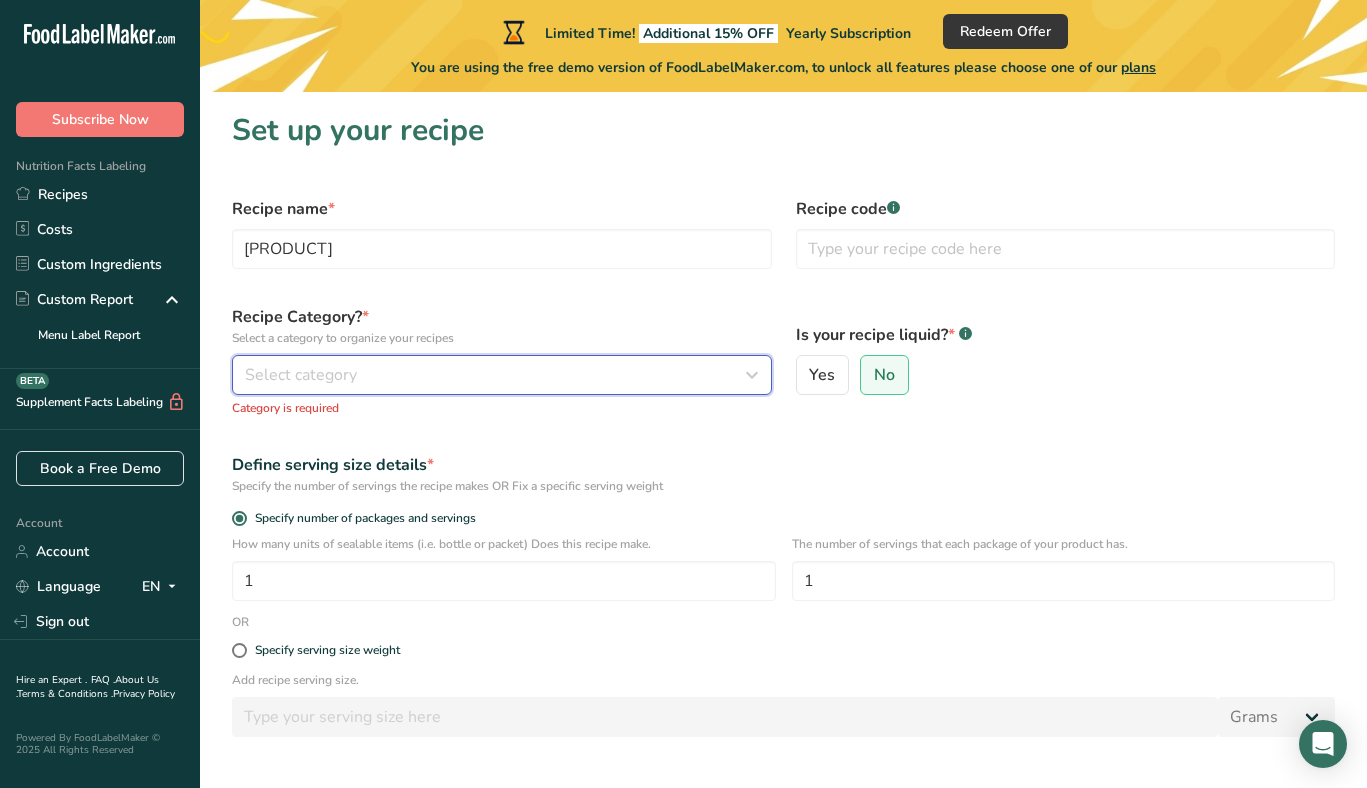 click on "Select category" at bounding box center (301, 375) 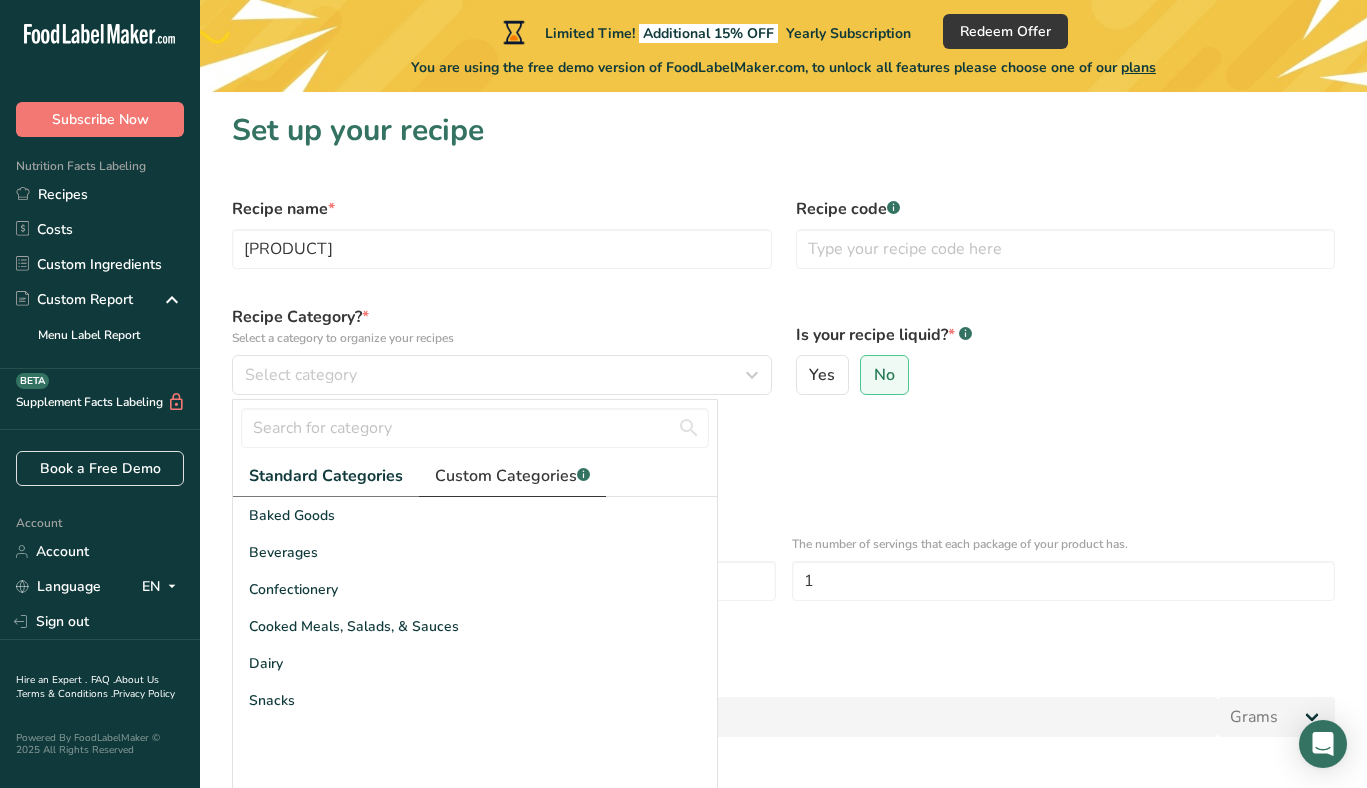 click on "Custom Categories
.a-a{fill:#347362;}.b-a{fill:#fff;}" at bounding box center [512, 476] 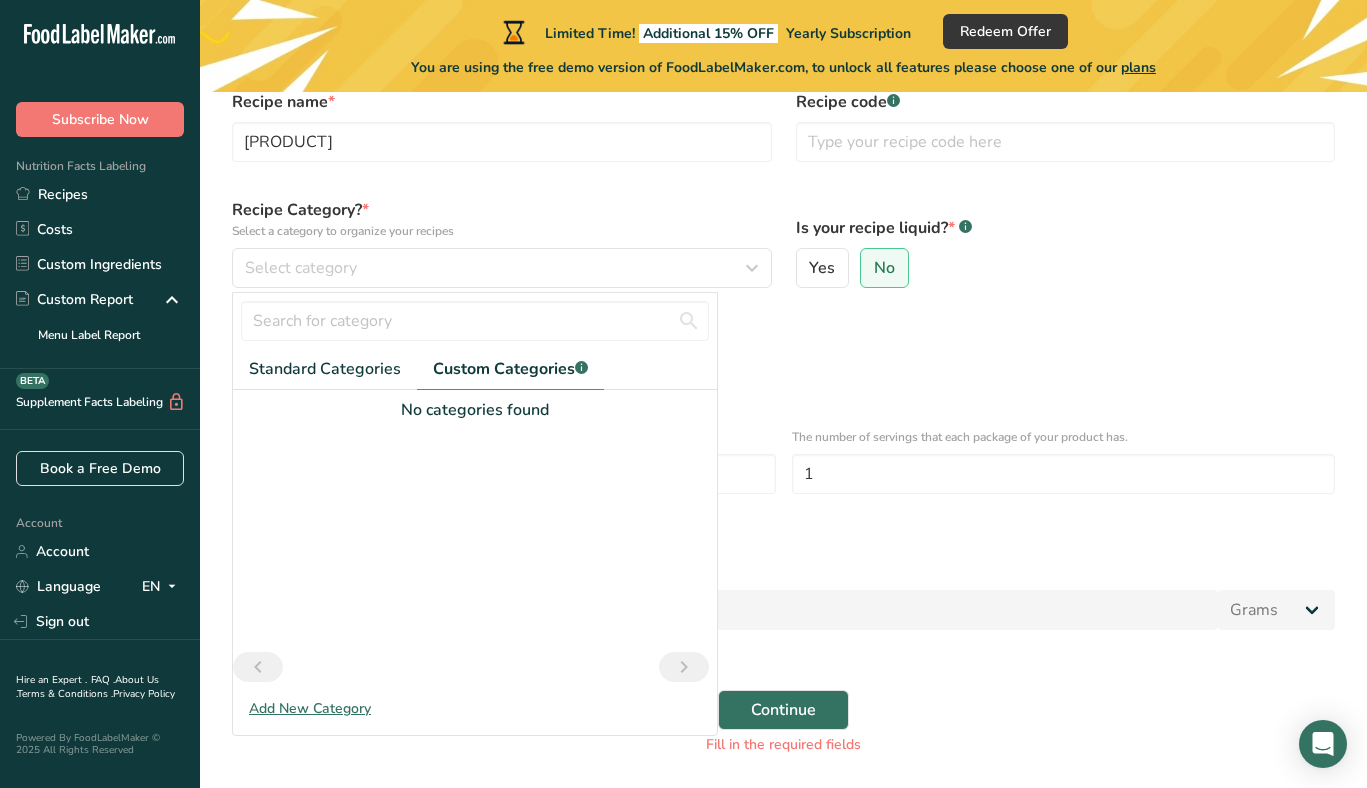 scroll, scrollTop: 106, scrollLeft: 0, axis: vertical 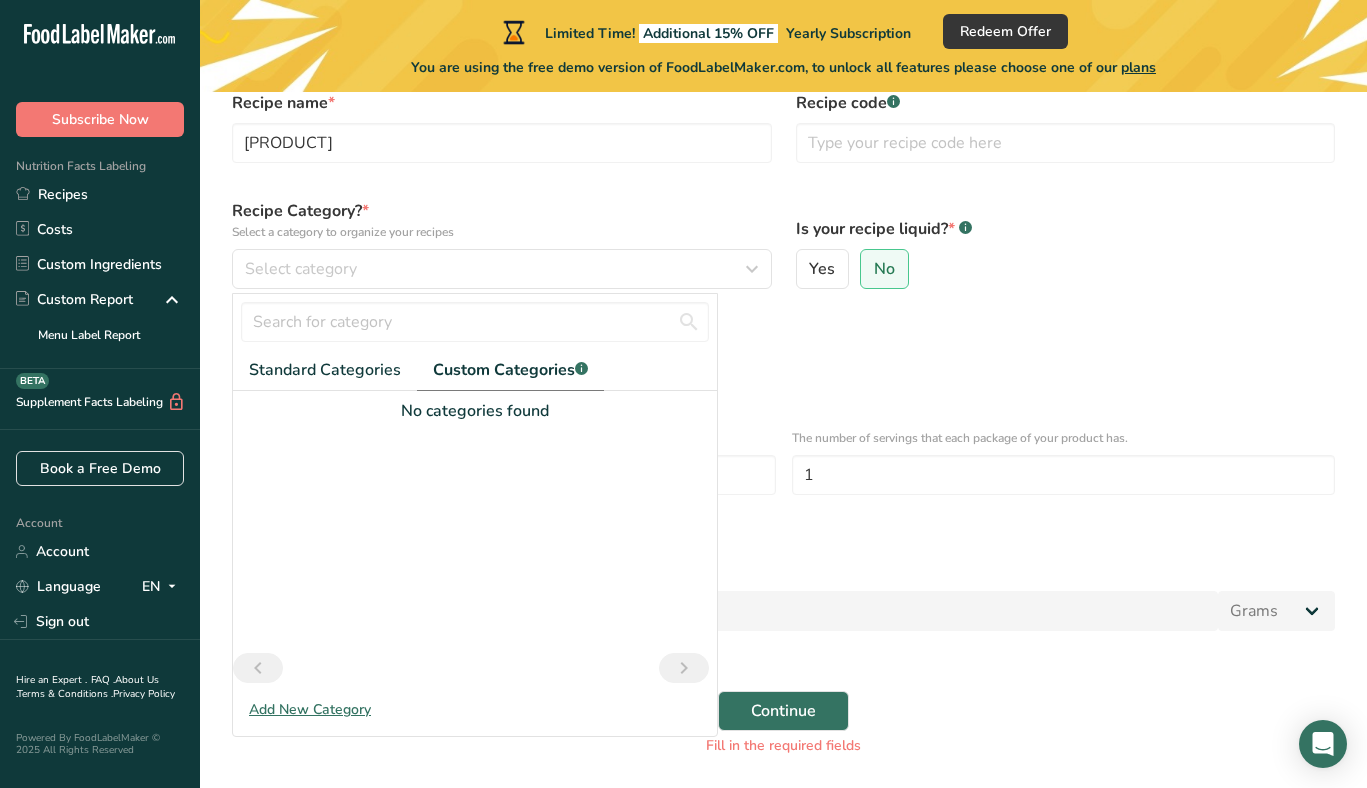 click on "Add New Category" at bounding box center (475, 709) 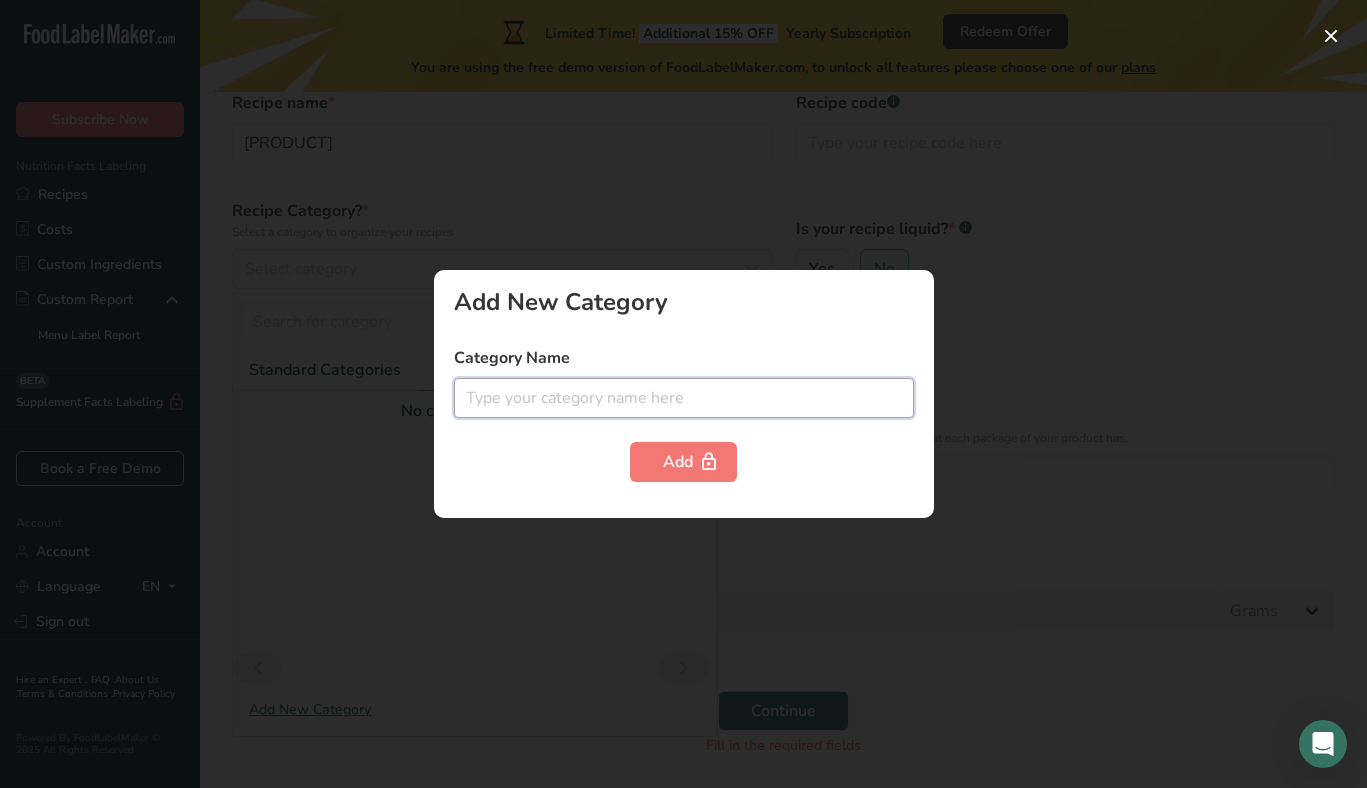 click at bounding box center (684, 398) 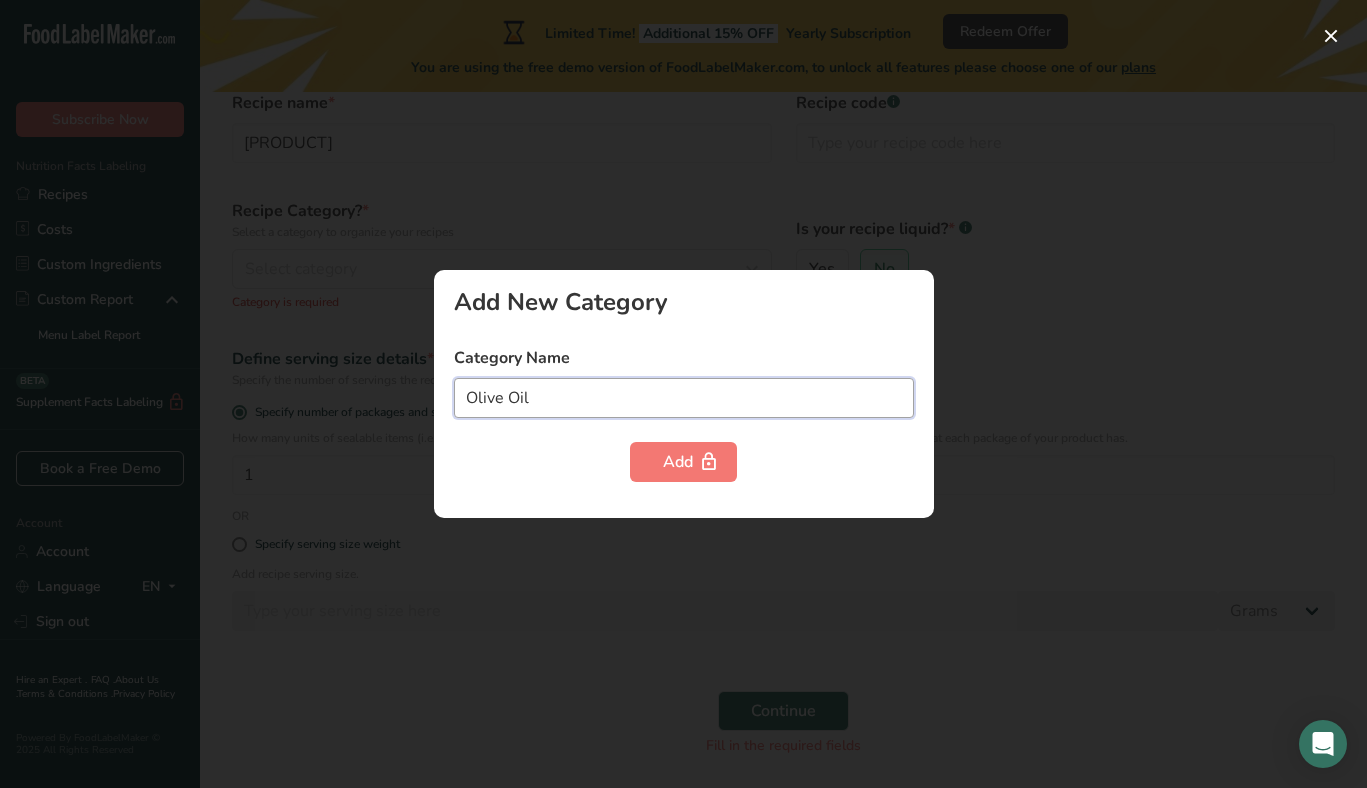 type on "Olive Oil" 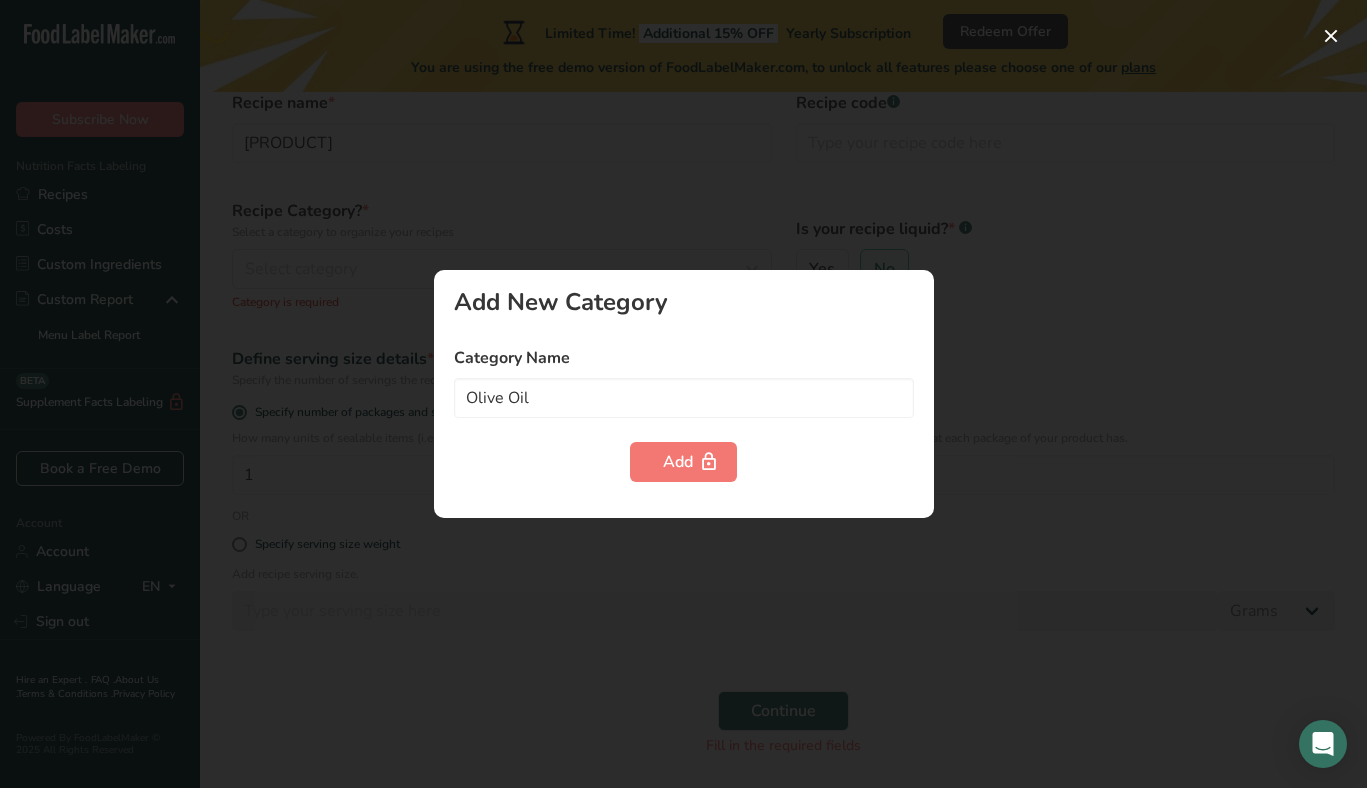 click at bounding box center (683, 394) 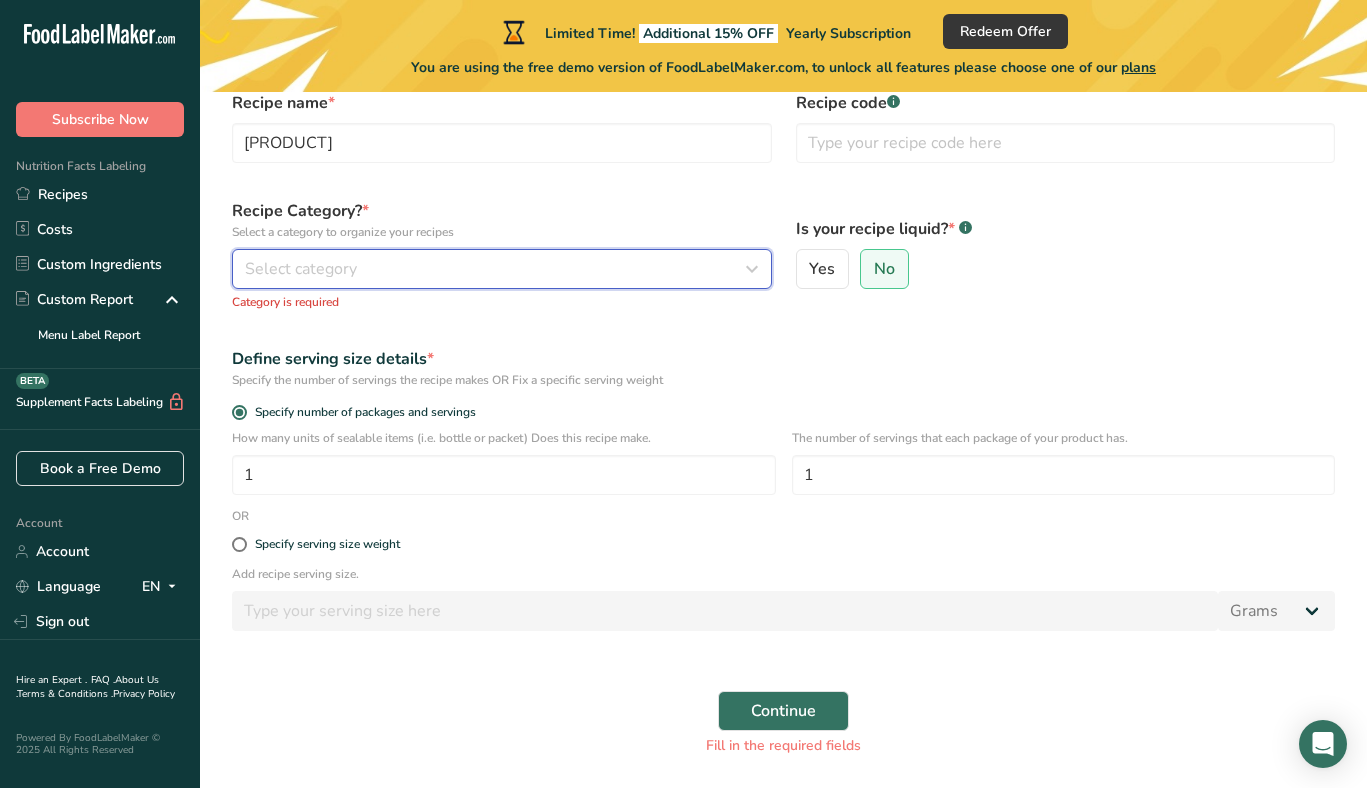 click on "Select category" at bounding box center [496, 269] 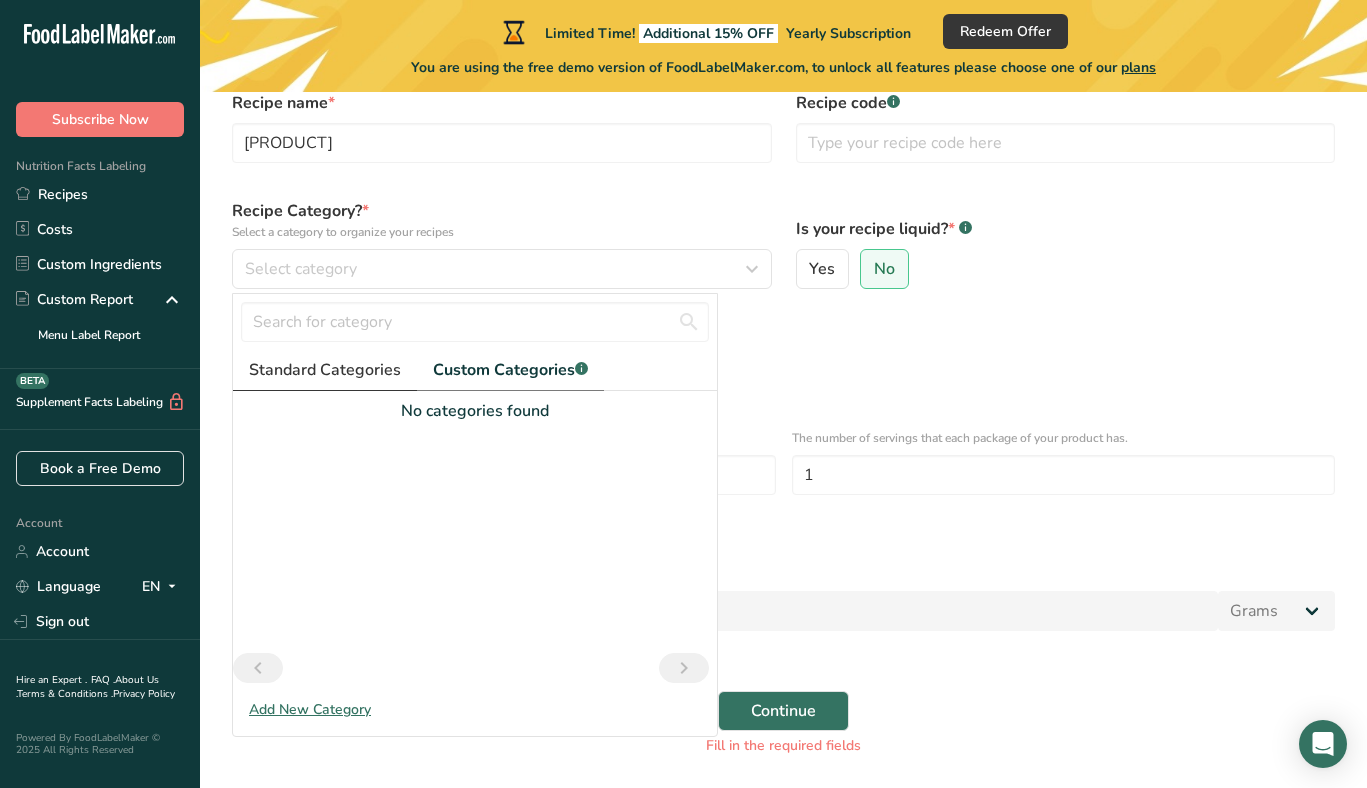click on "Standard Categories" at bounding box center (325, 370) 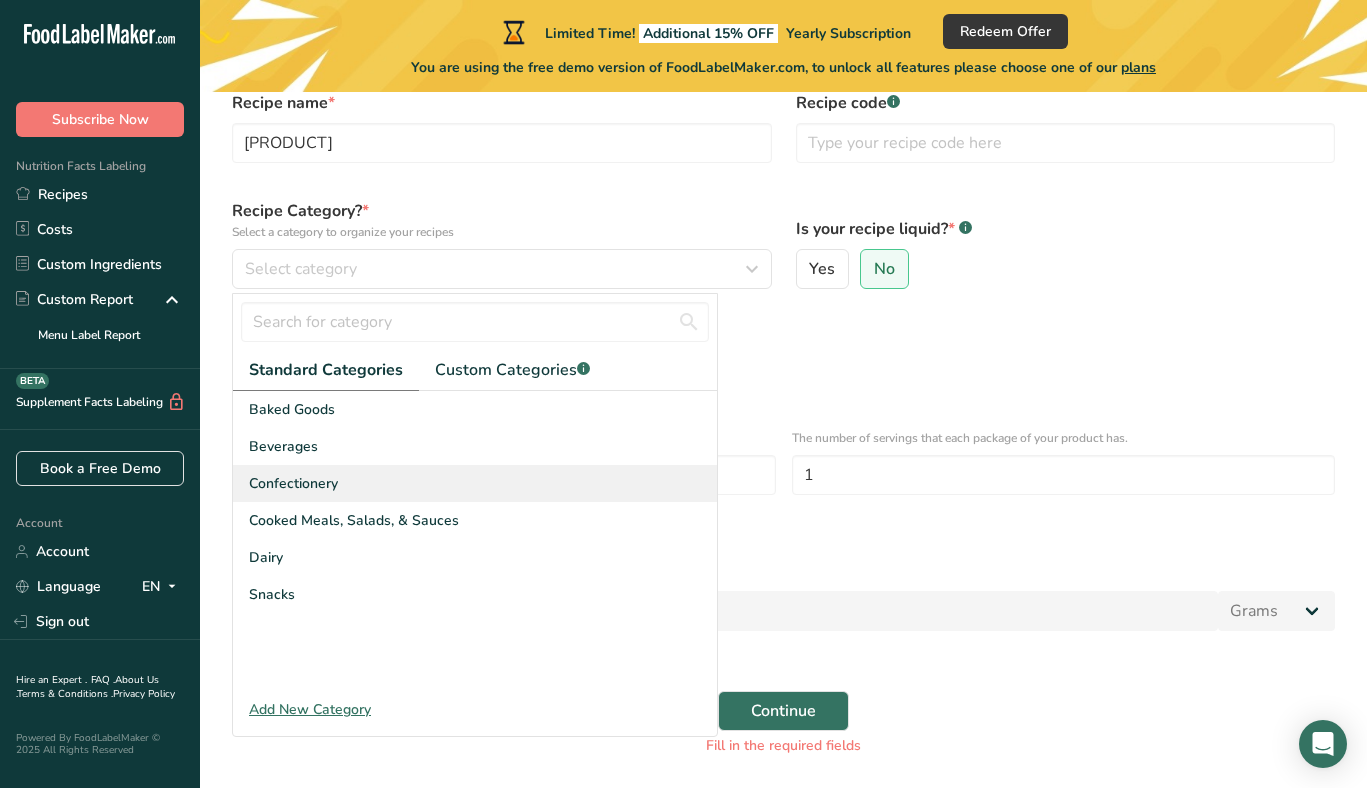 click on "Confectionery" at bounding box center [293, 483] 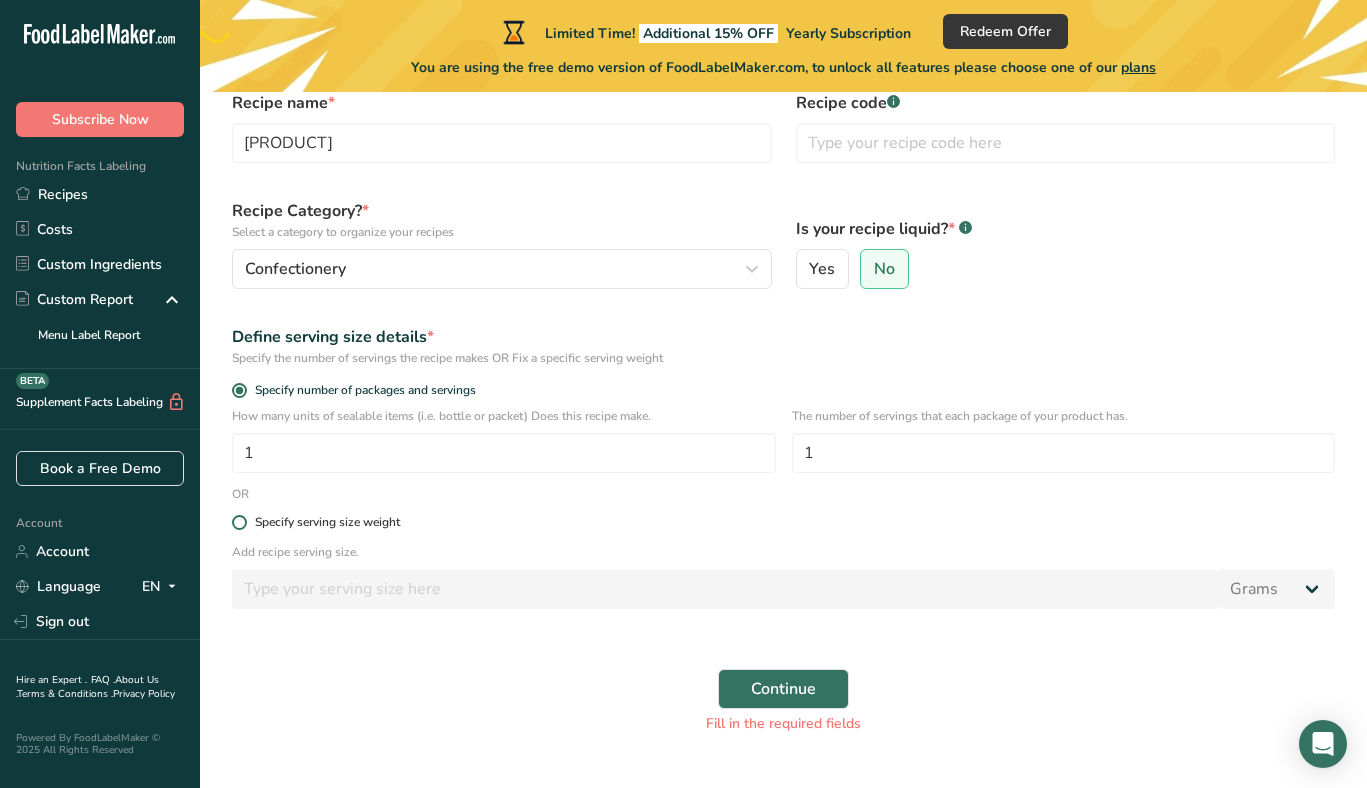 click on "Specify serving size weight" at bounding box center [327, 522] 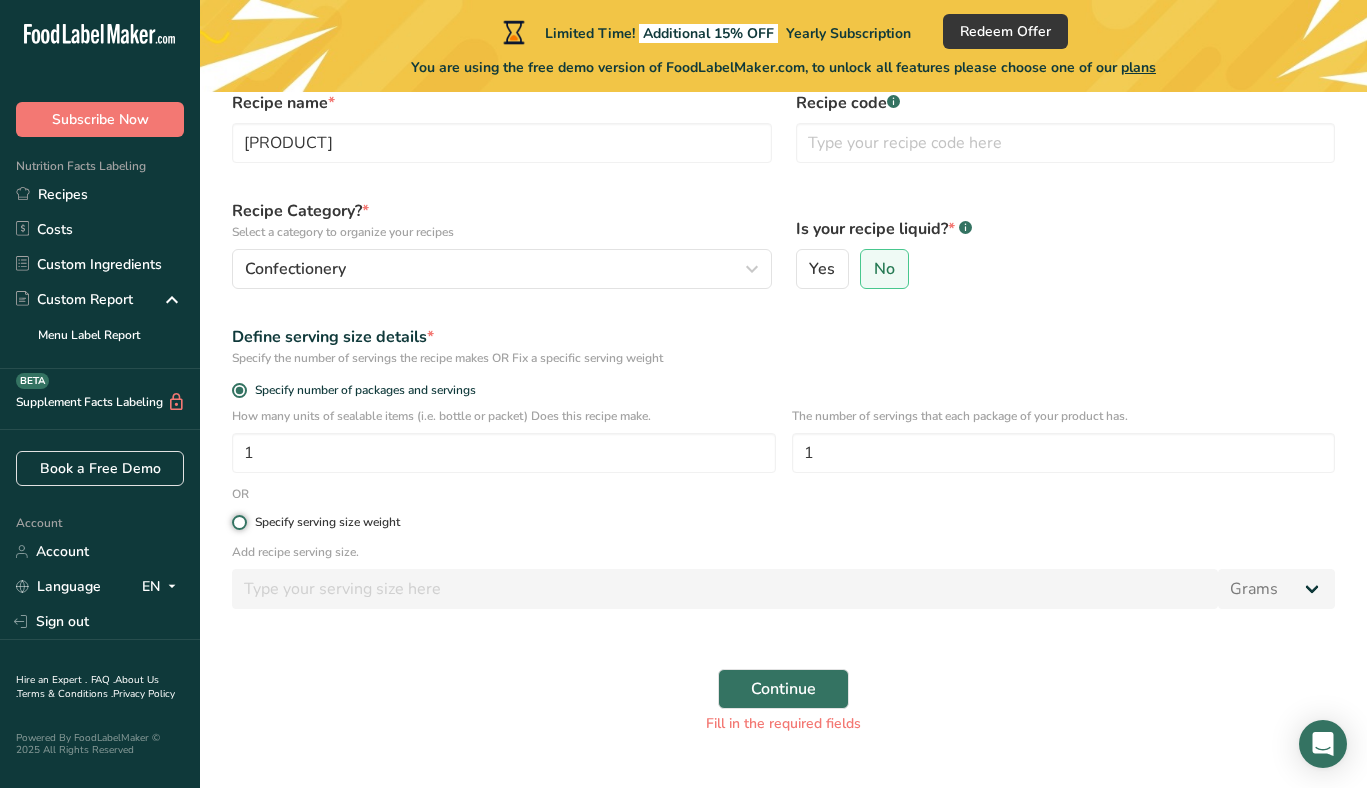 click on "Specify serving size weight" at bounding box center (238, 522) 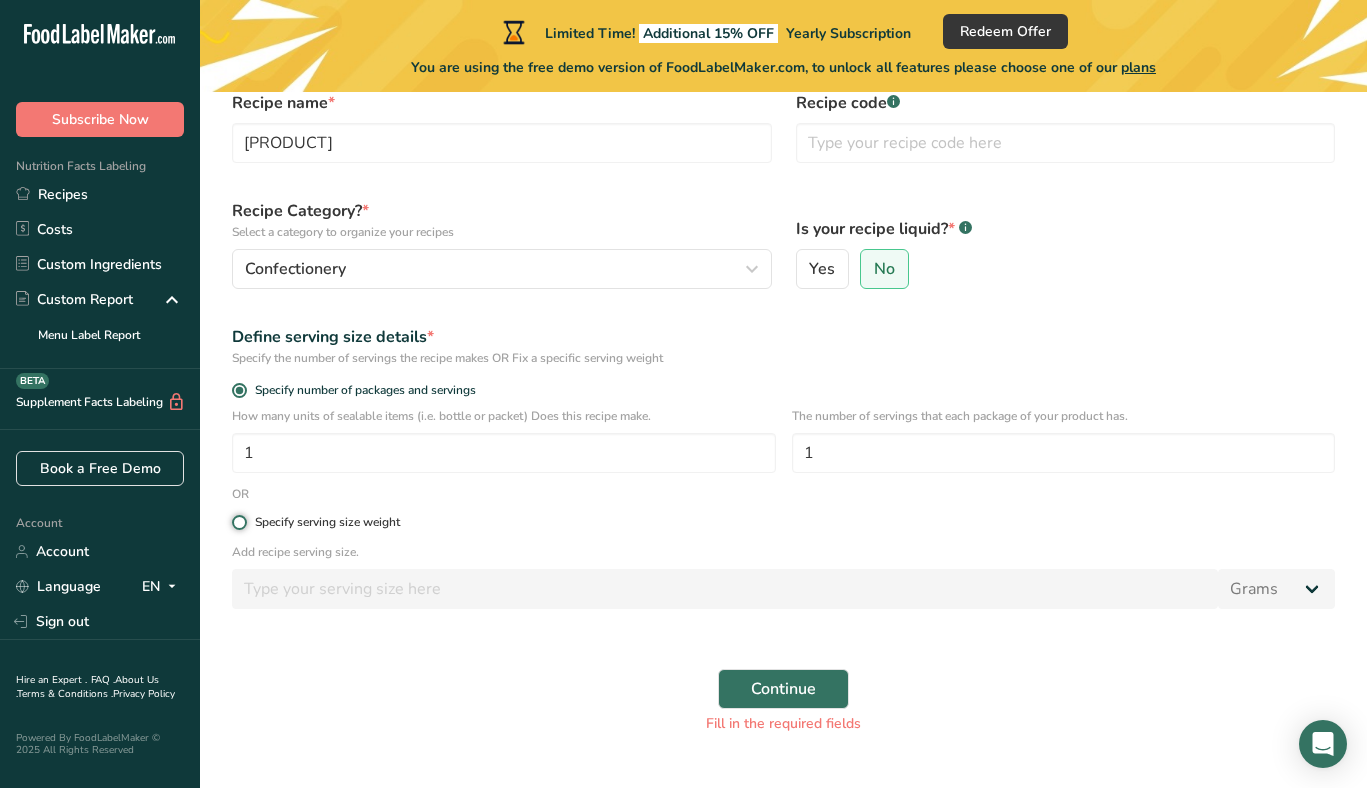 radio on "true" 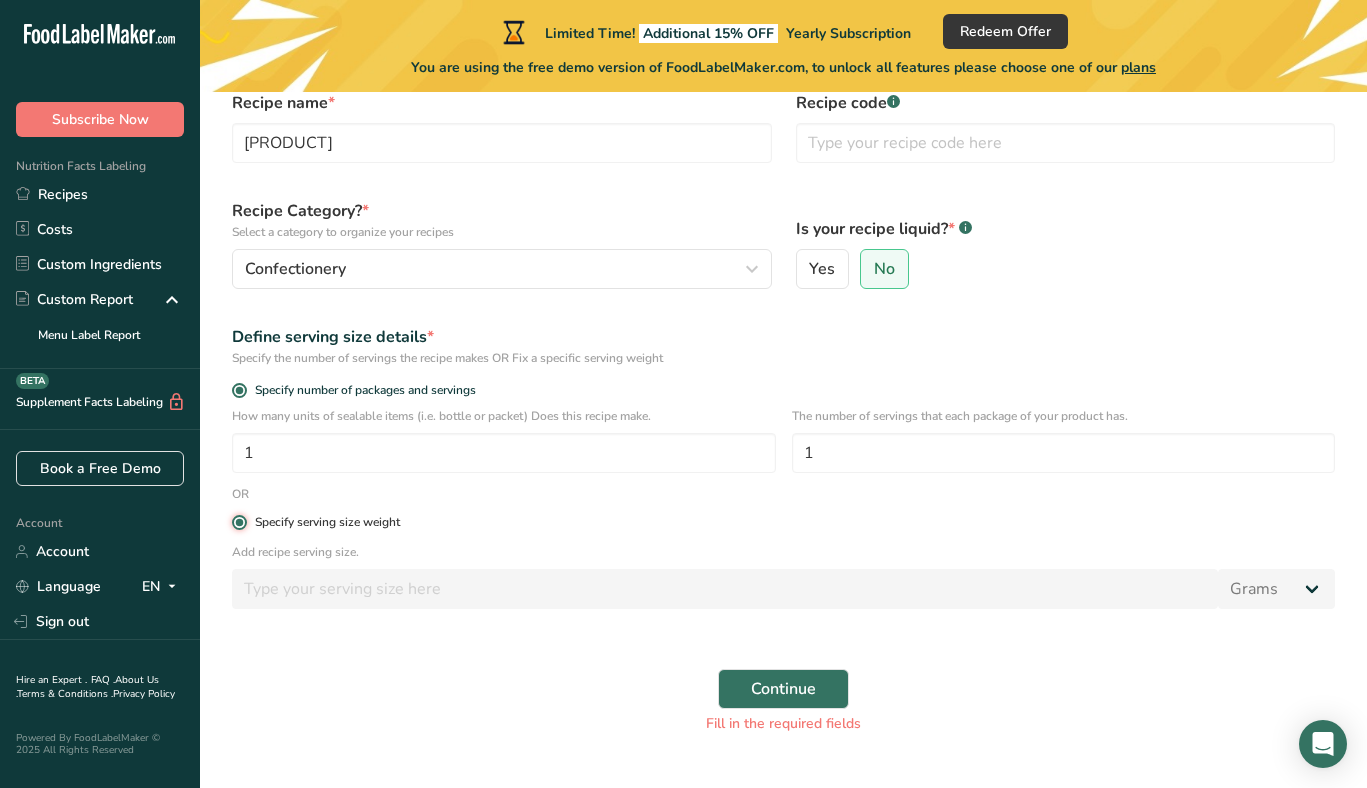 radio on "false" 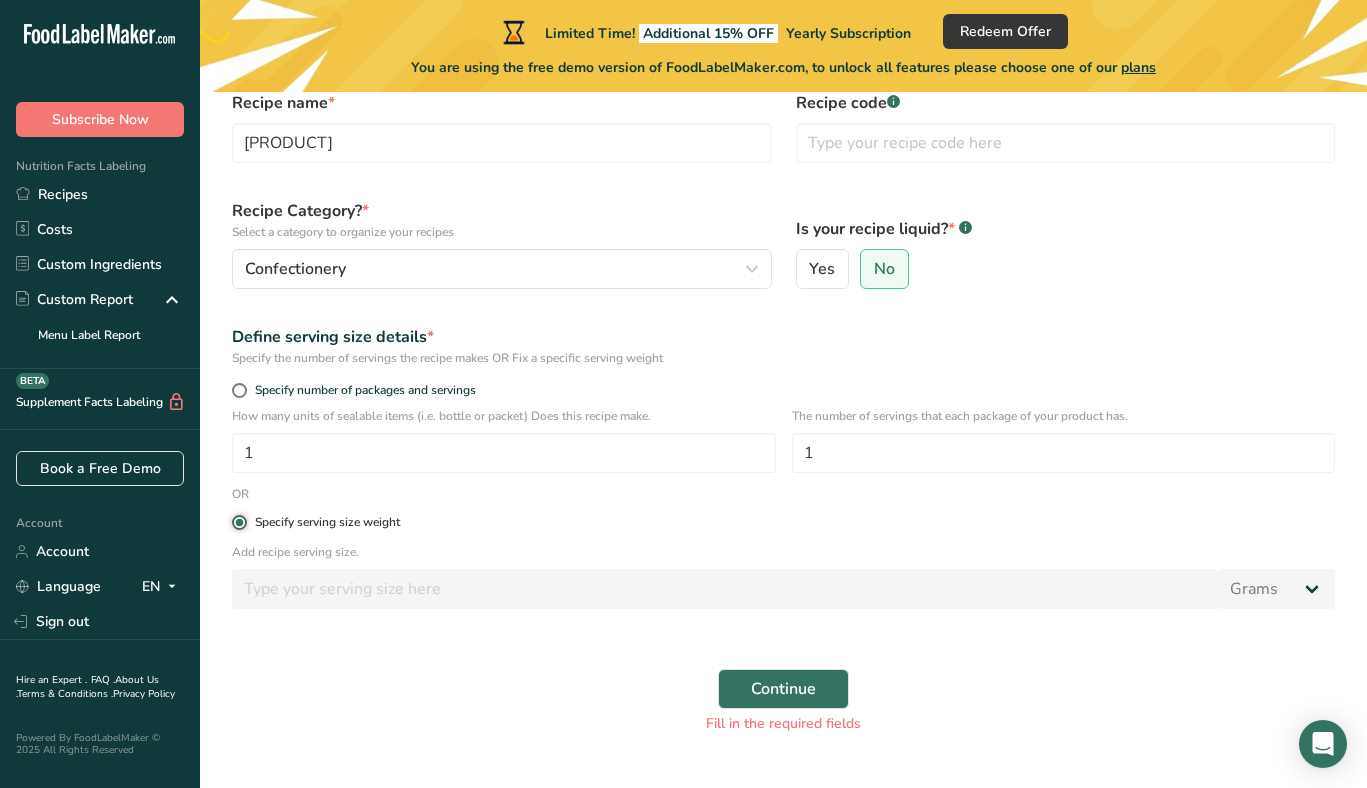 type 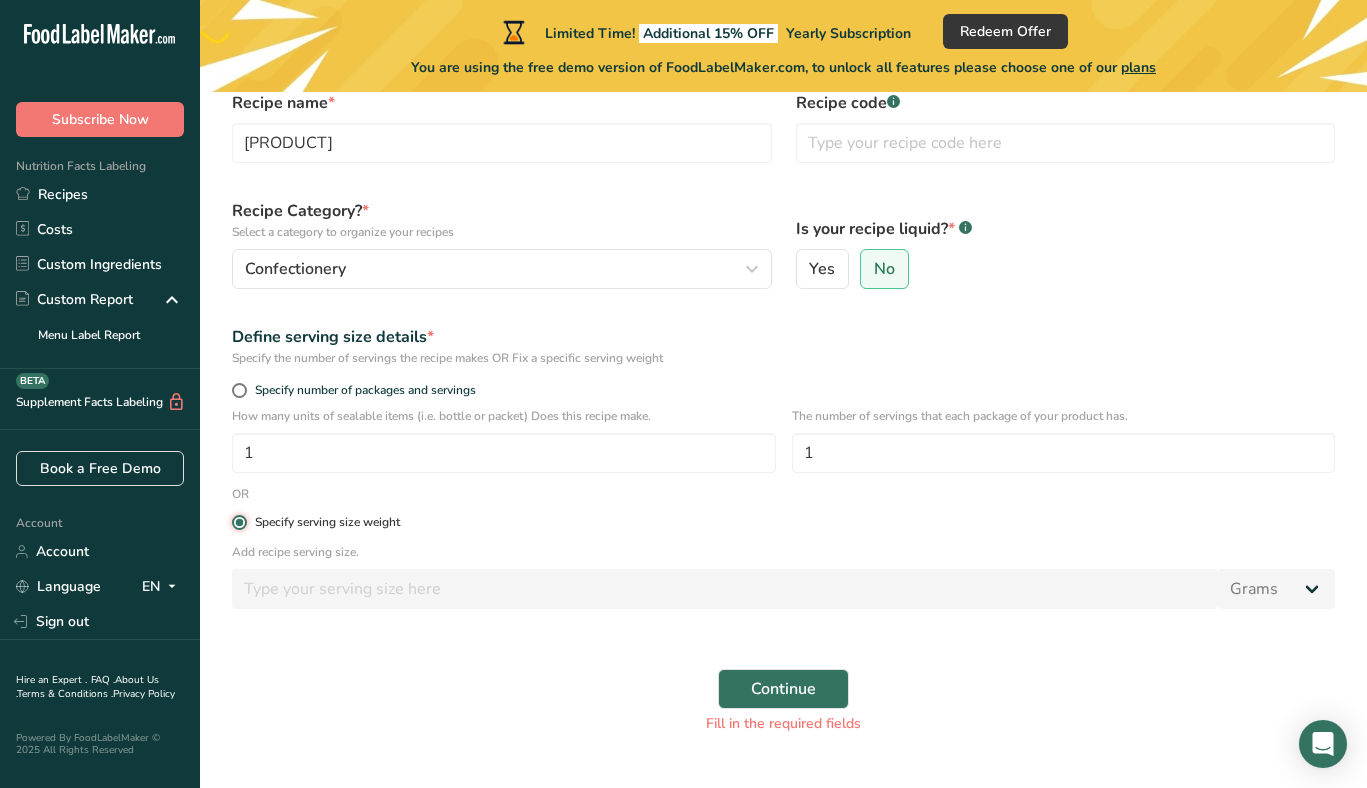 type 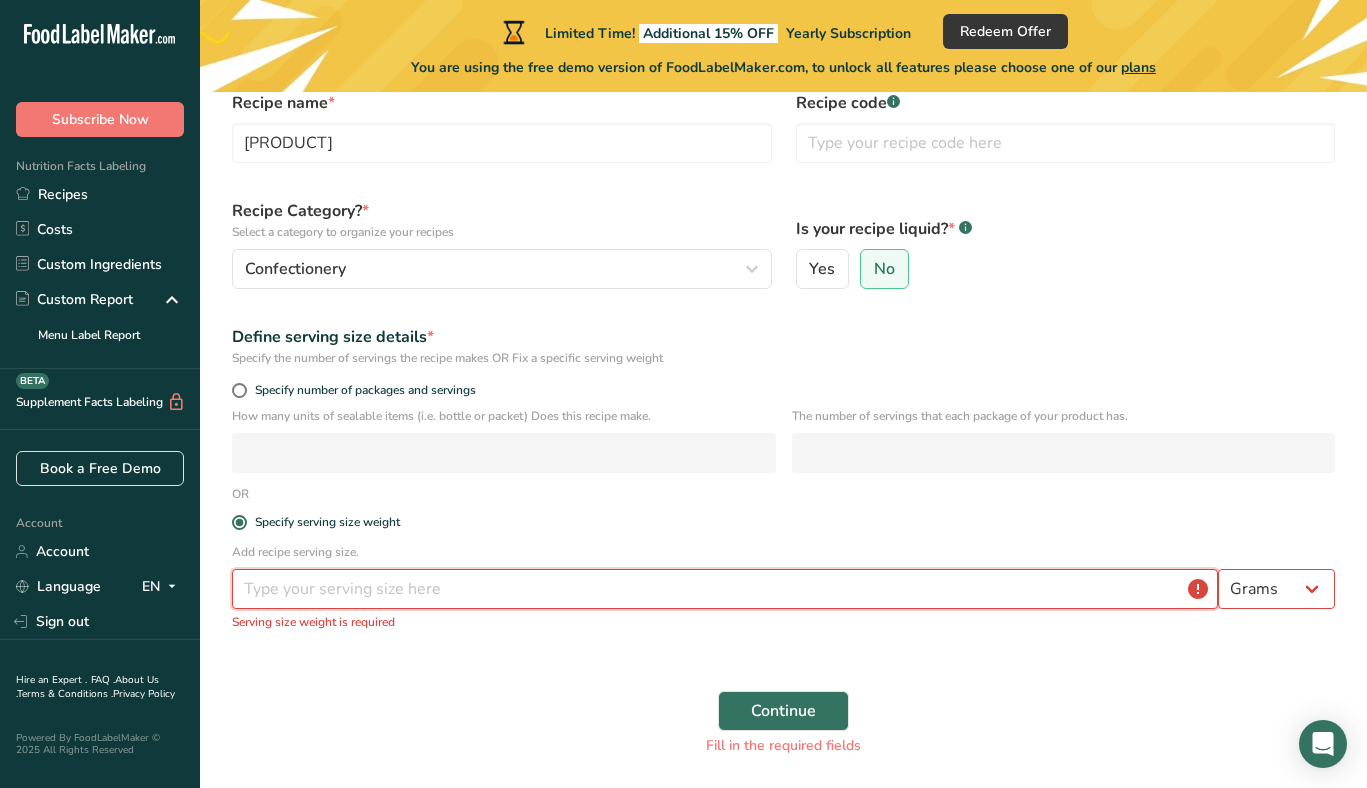 click at bounding box center (725, 589) 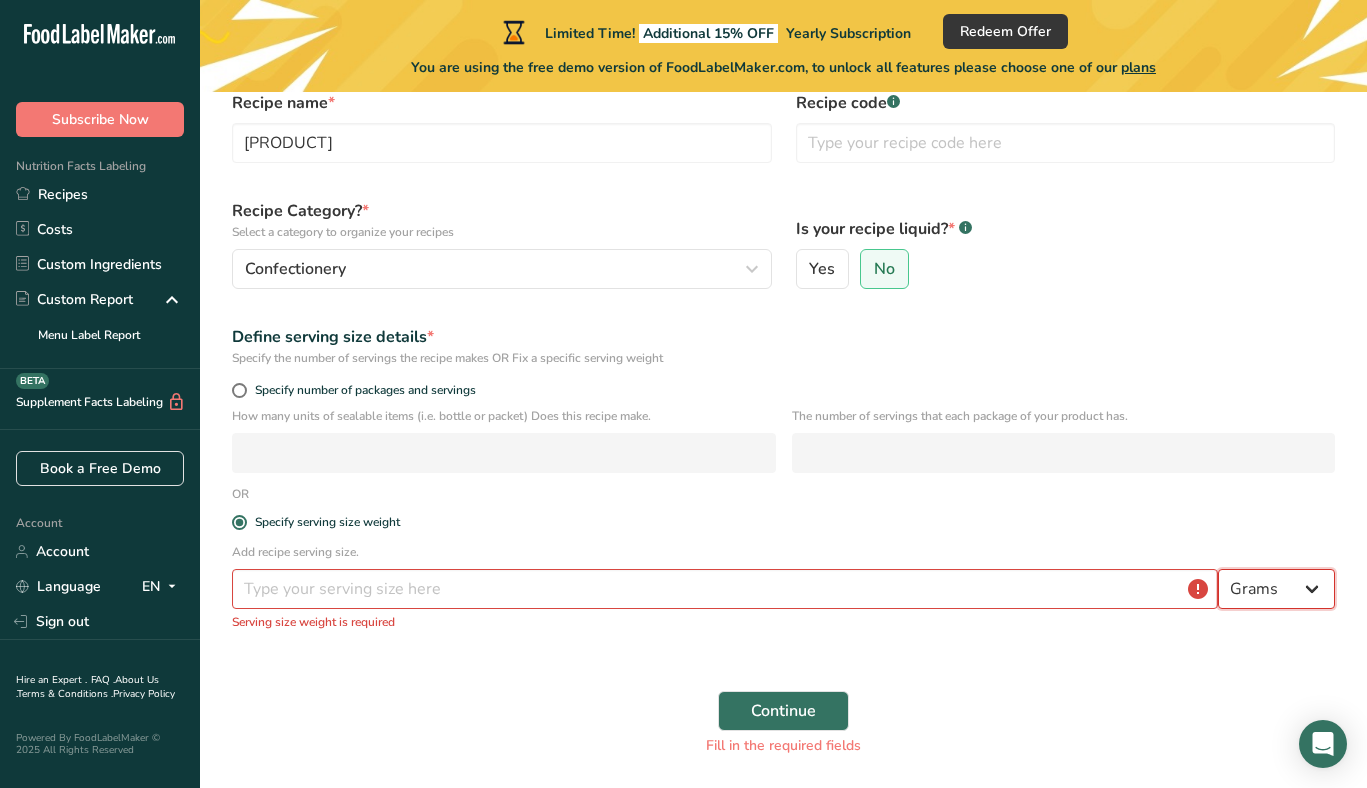 click on "Grams
kg
mg
mcg
lb
oz
l
mL
fl oz
tbsp
tsp
cup
qt
gallon" at bounding box center (1276, 589) 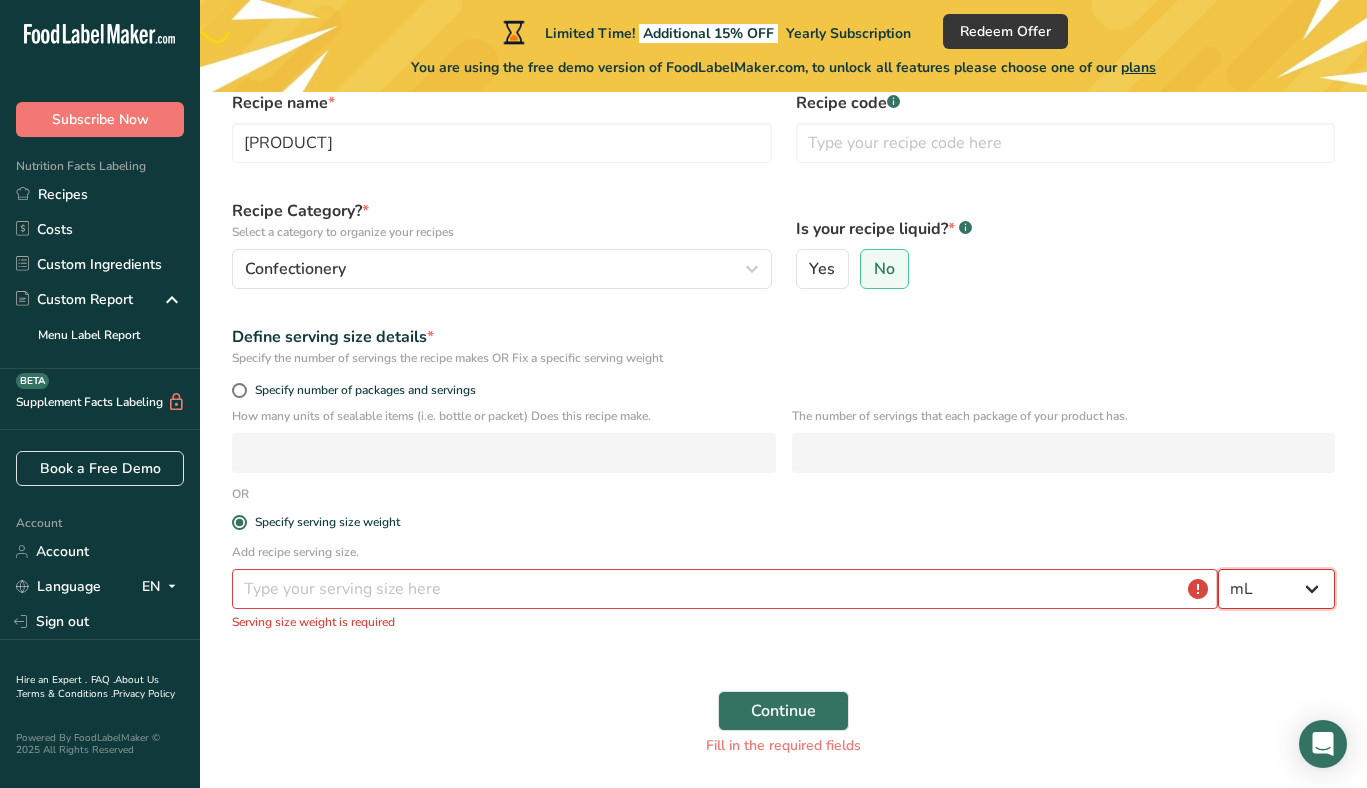 select on "22" 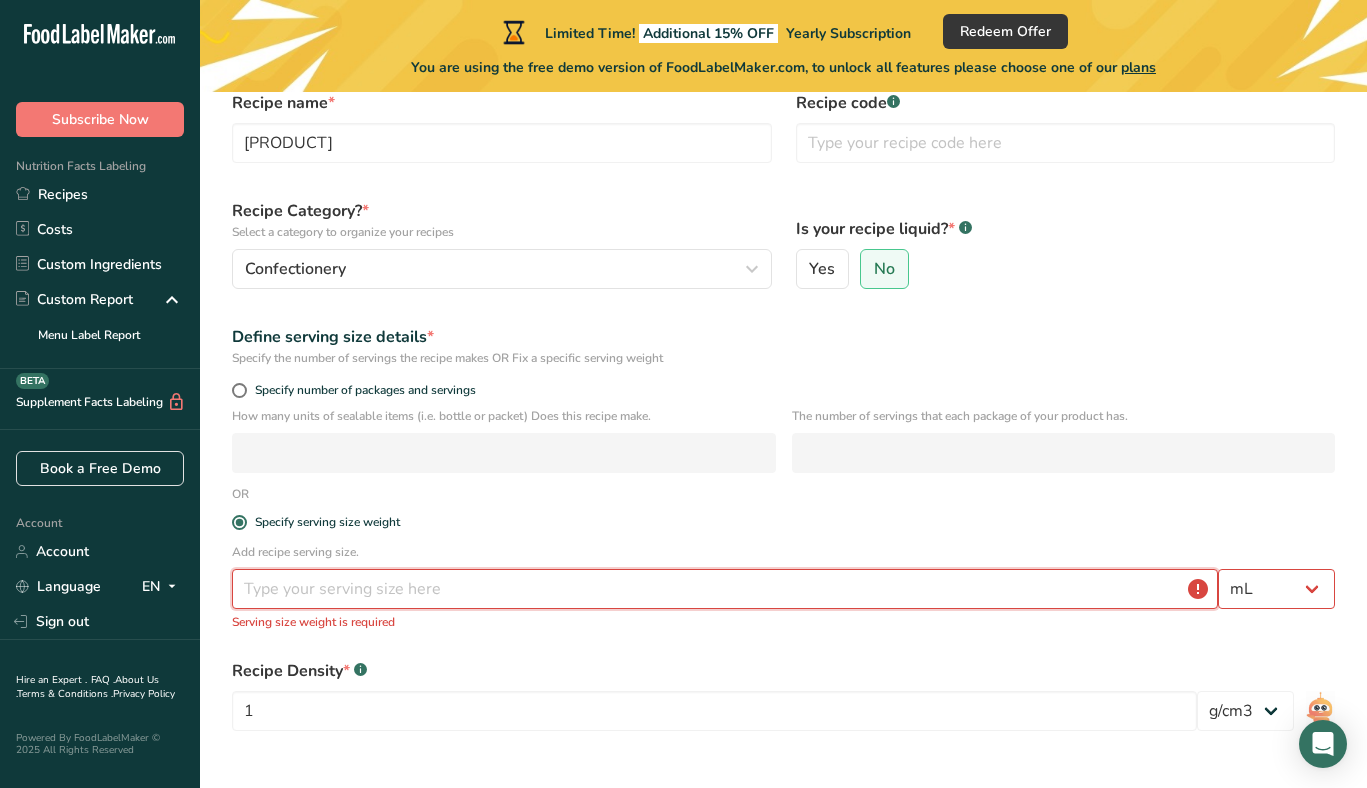 click at bounding box center [725, 589] 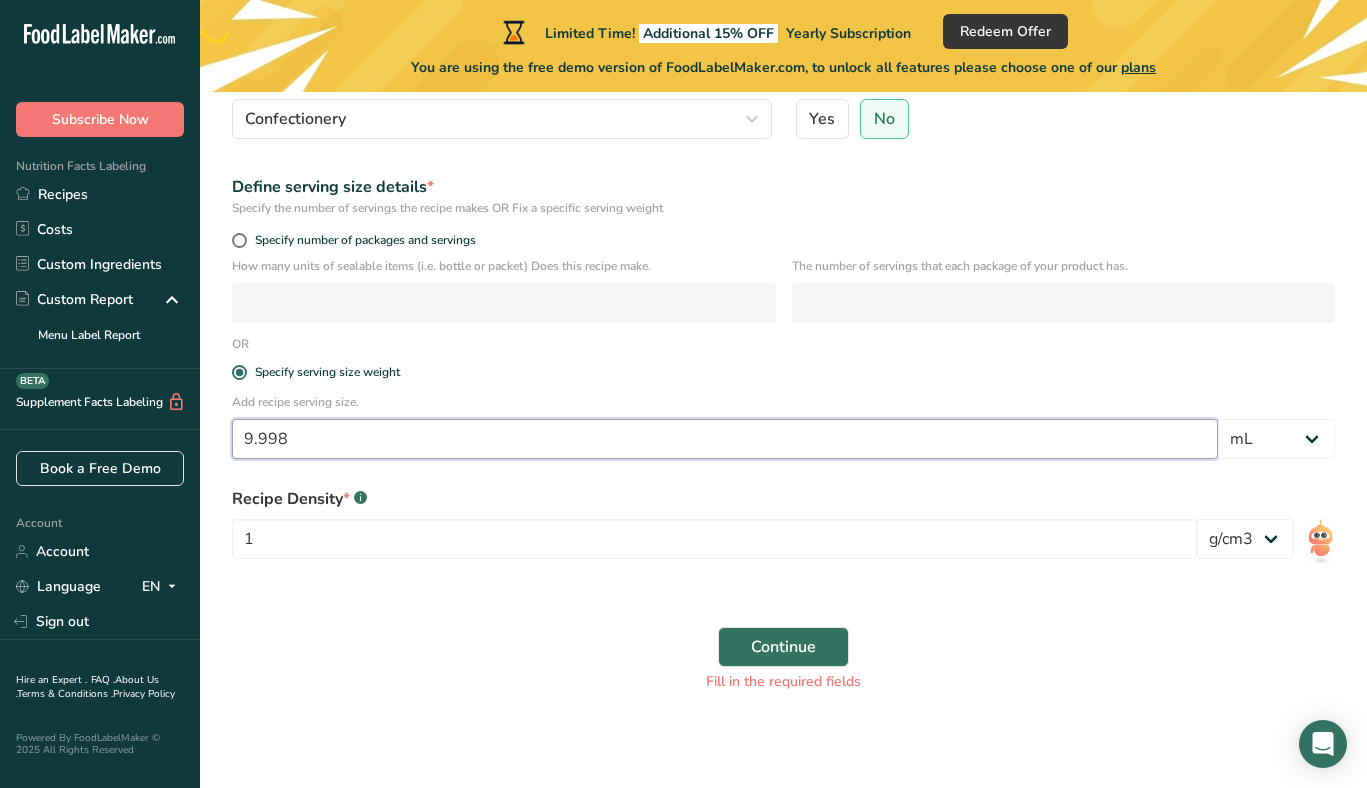 scroll, scrollTop: 259, scrollLeft: 0, axis: vertical 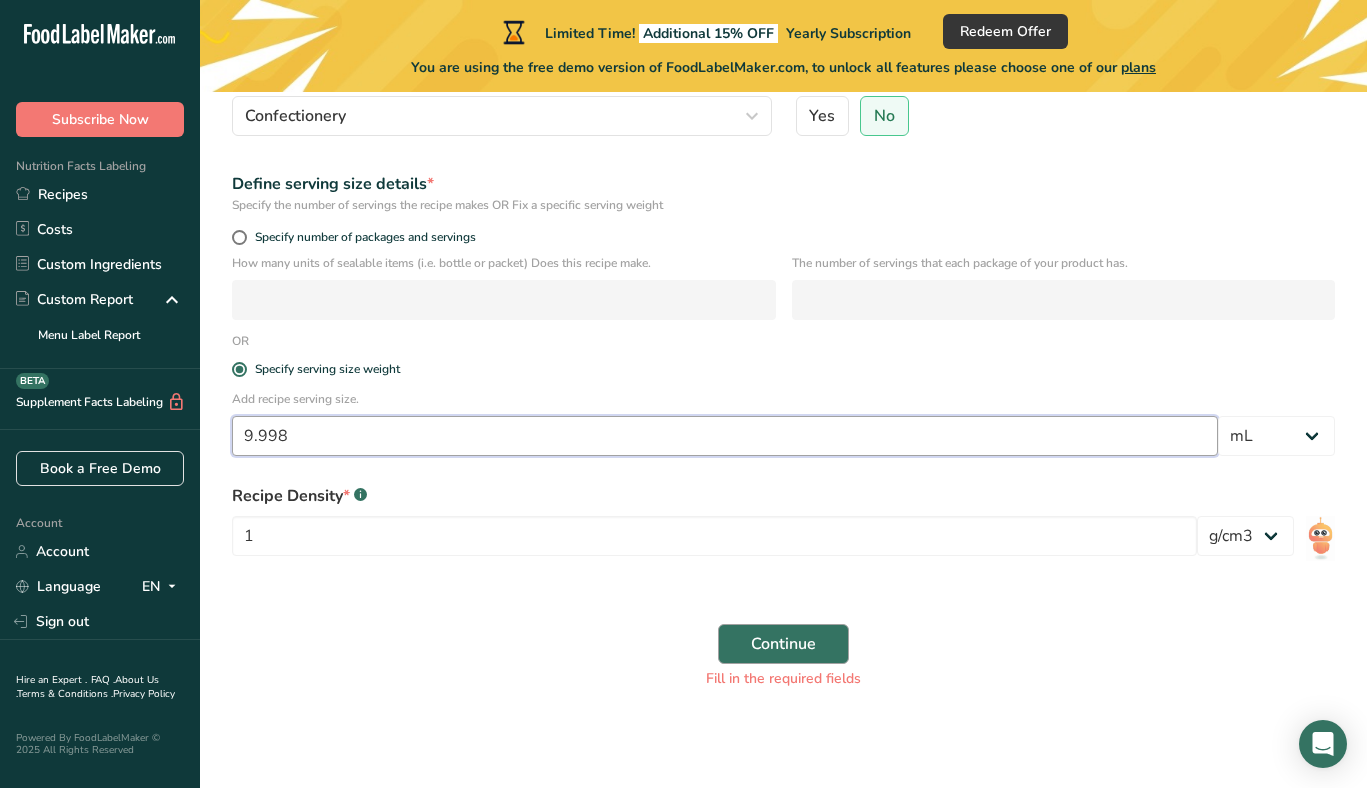 type on "9.998" 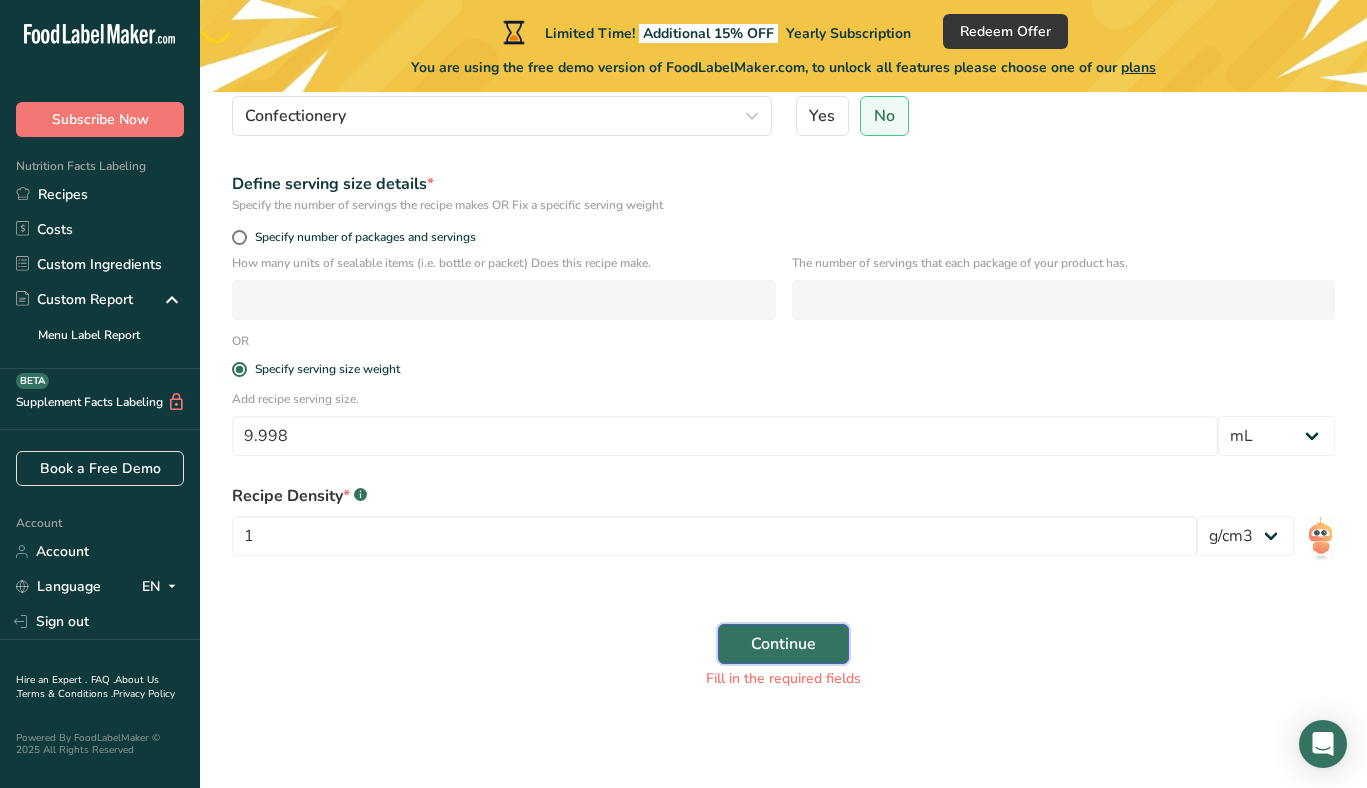 click on "Continue" at bounding box center (783, 644) 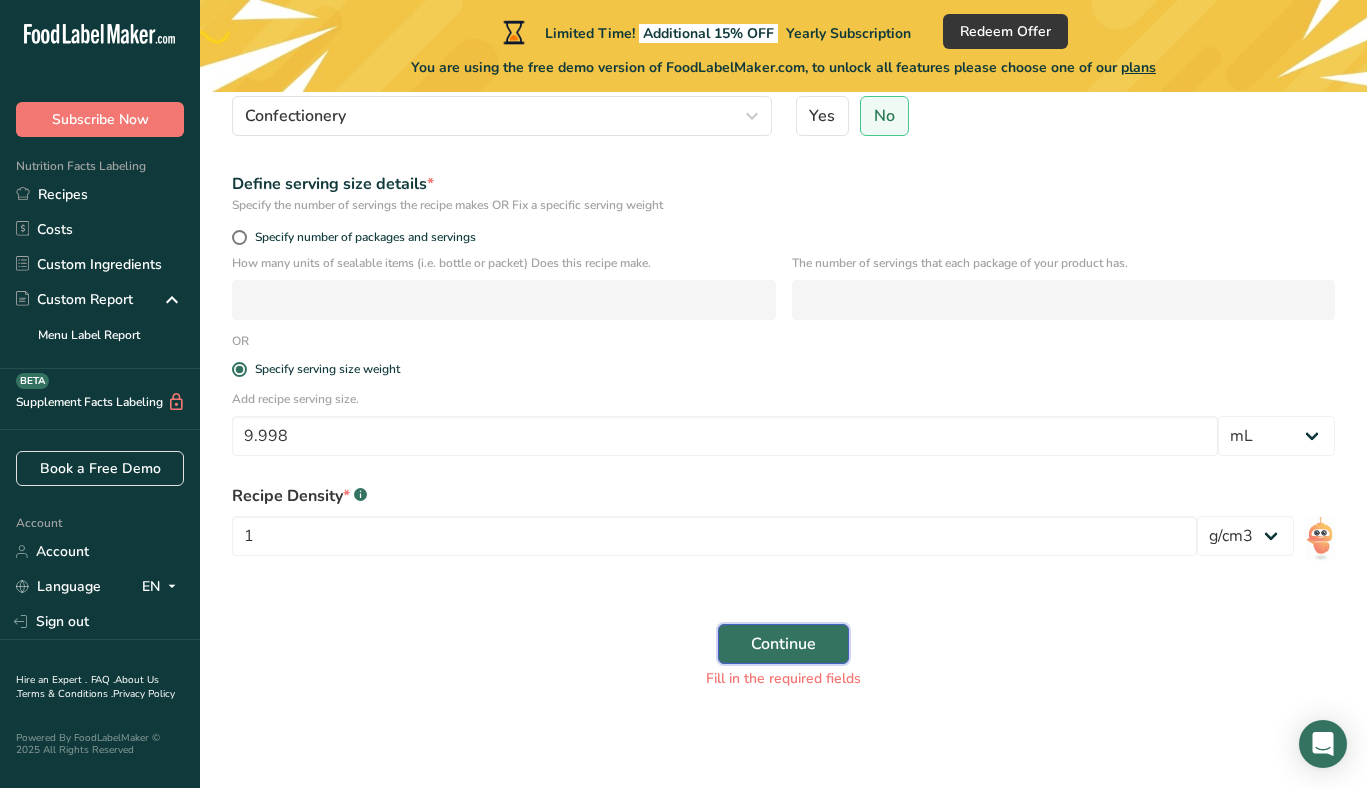 scroll, scrollTop: 255, scrollLeft: 0, axis: vertical 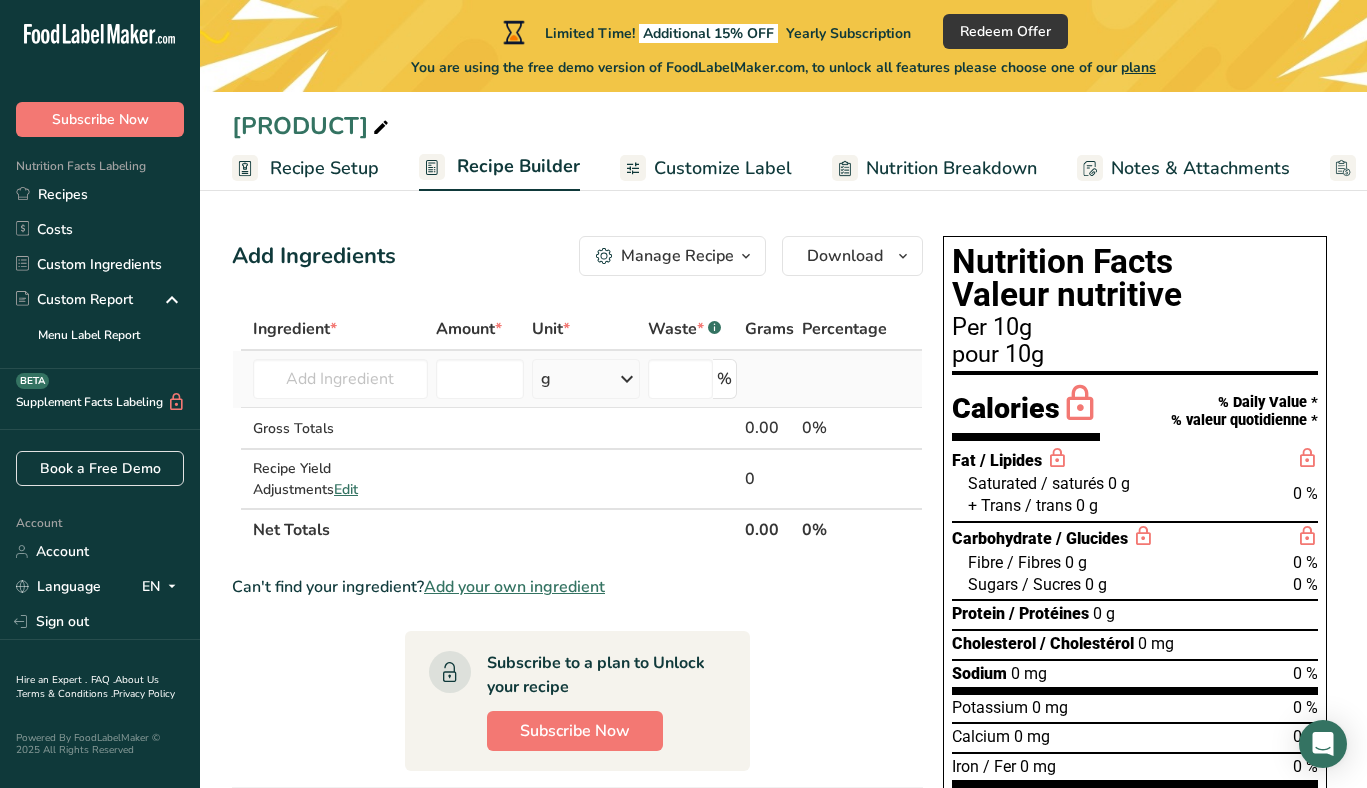 click on "g" at bounding box center [586, 379] 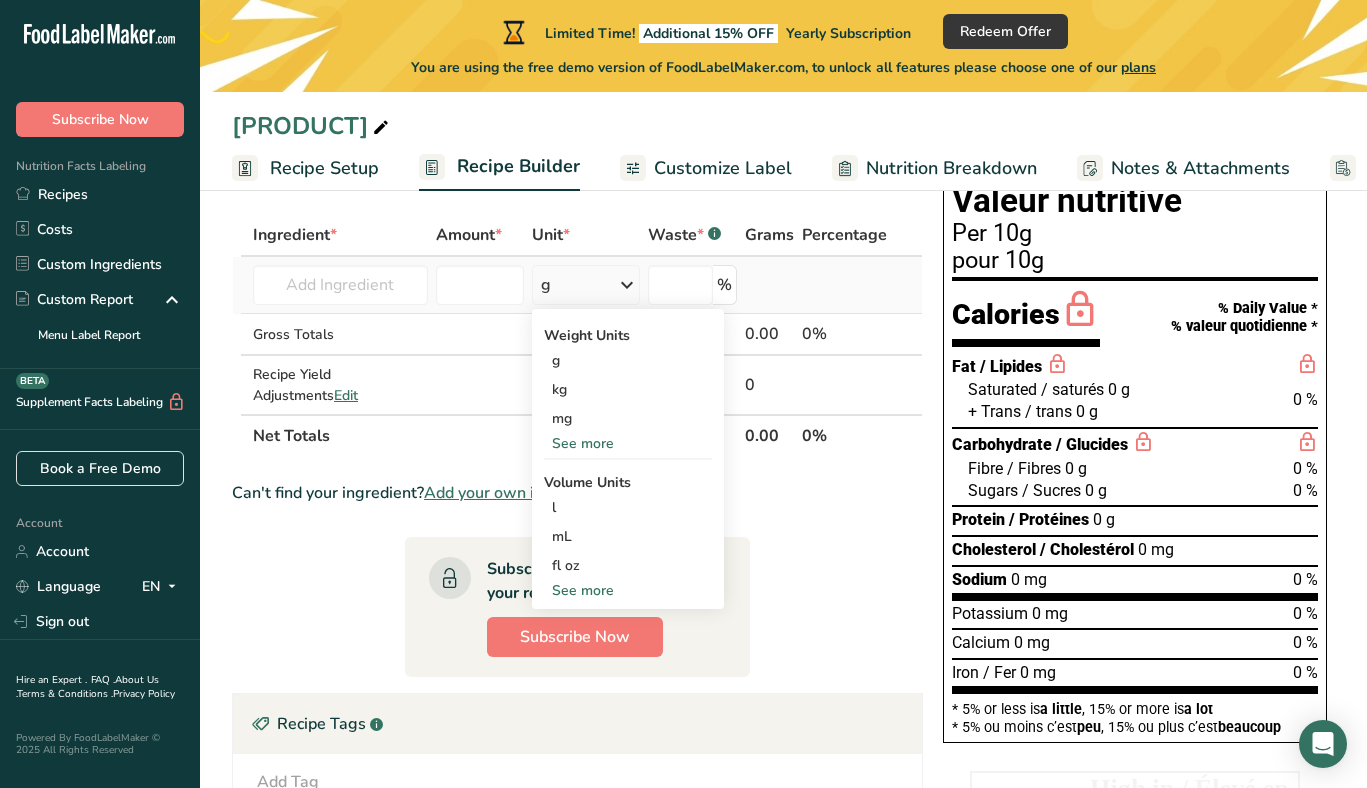 scroll, scrollTop: 86, scrollLeft: 0, axis: vertical 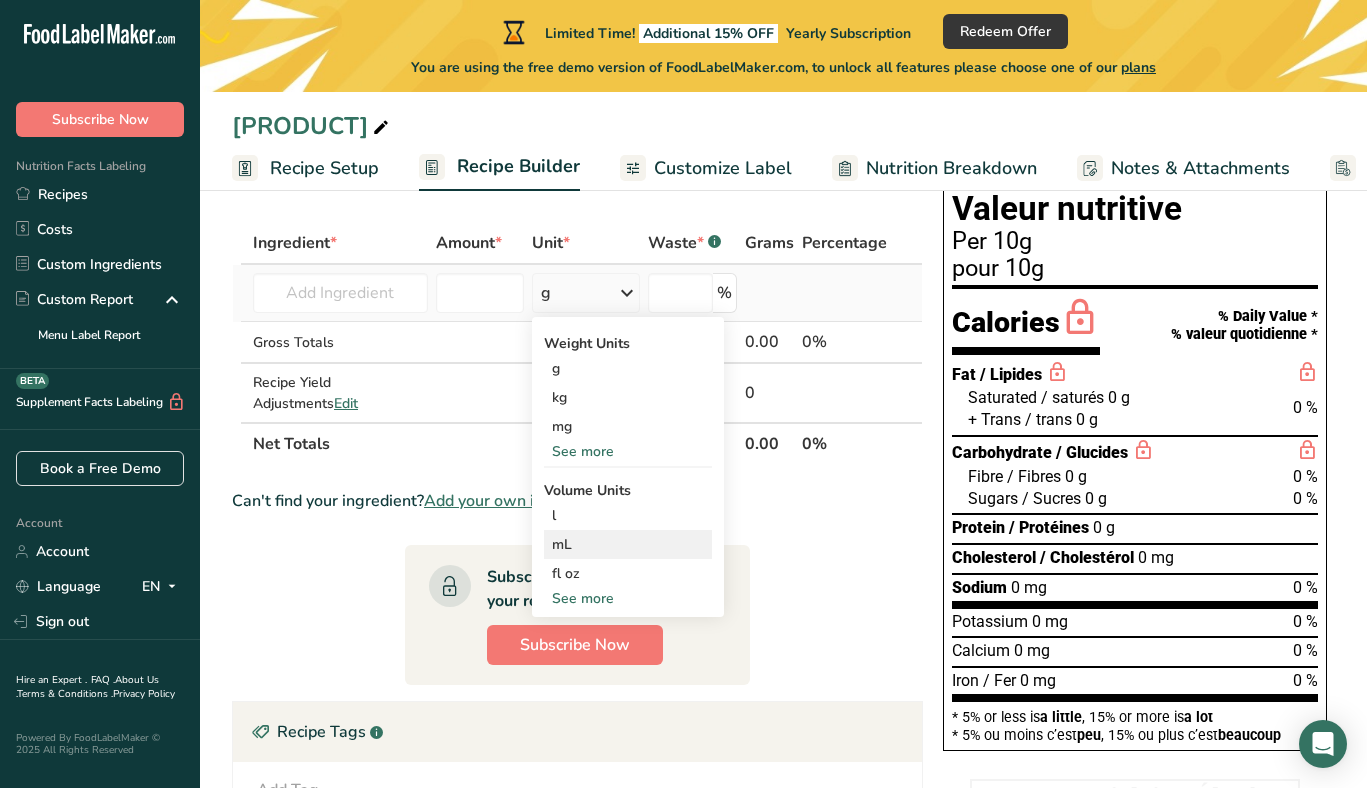 click on "mL" at bounding box center (628, 544) 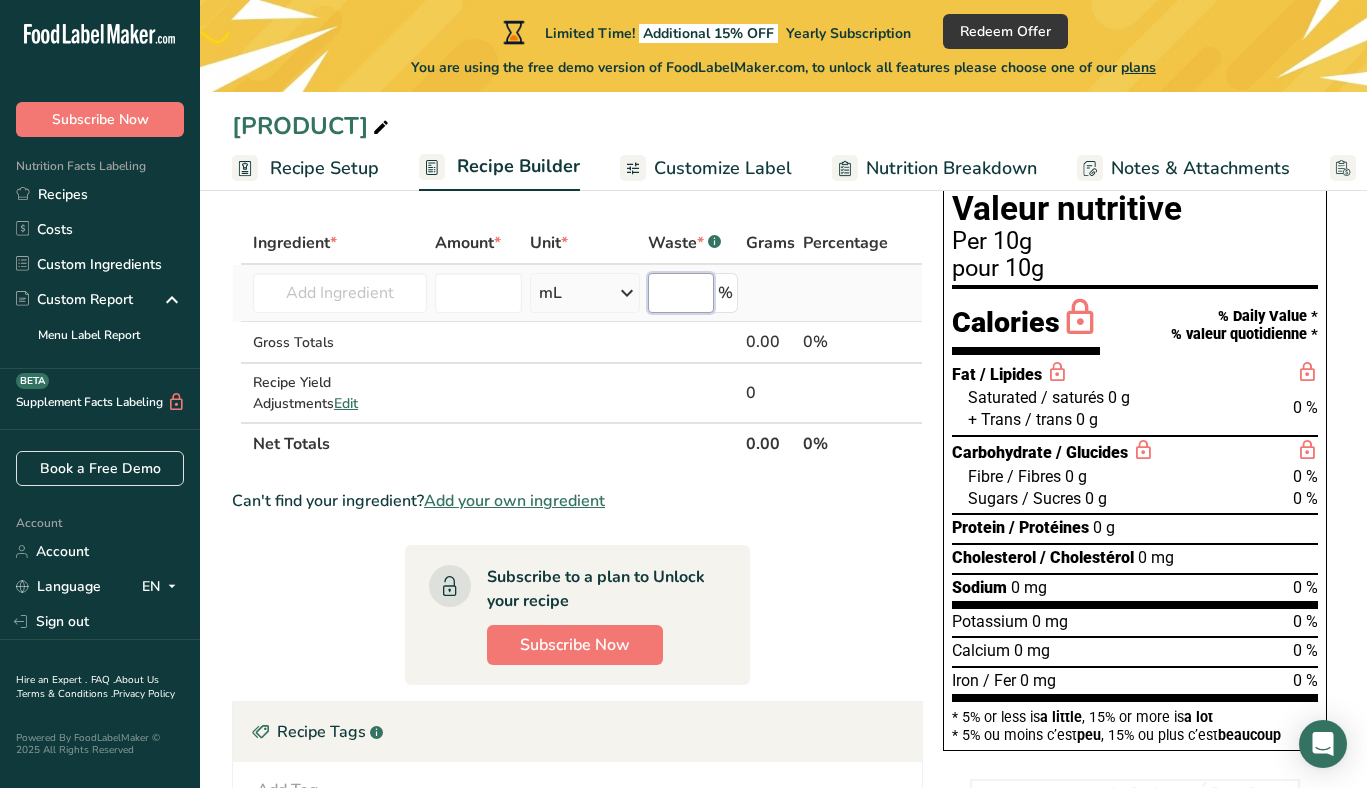 click at bounding box center (680, 293) 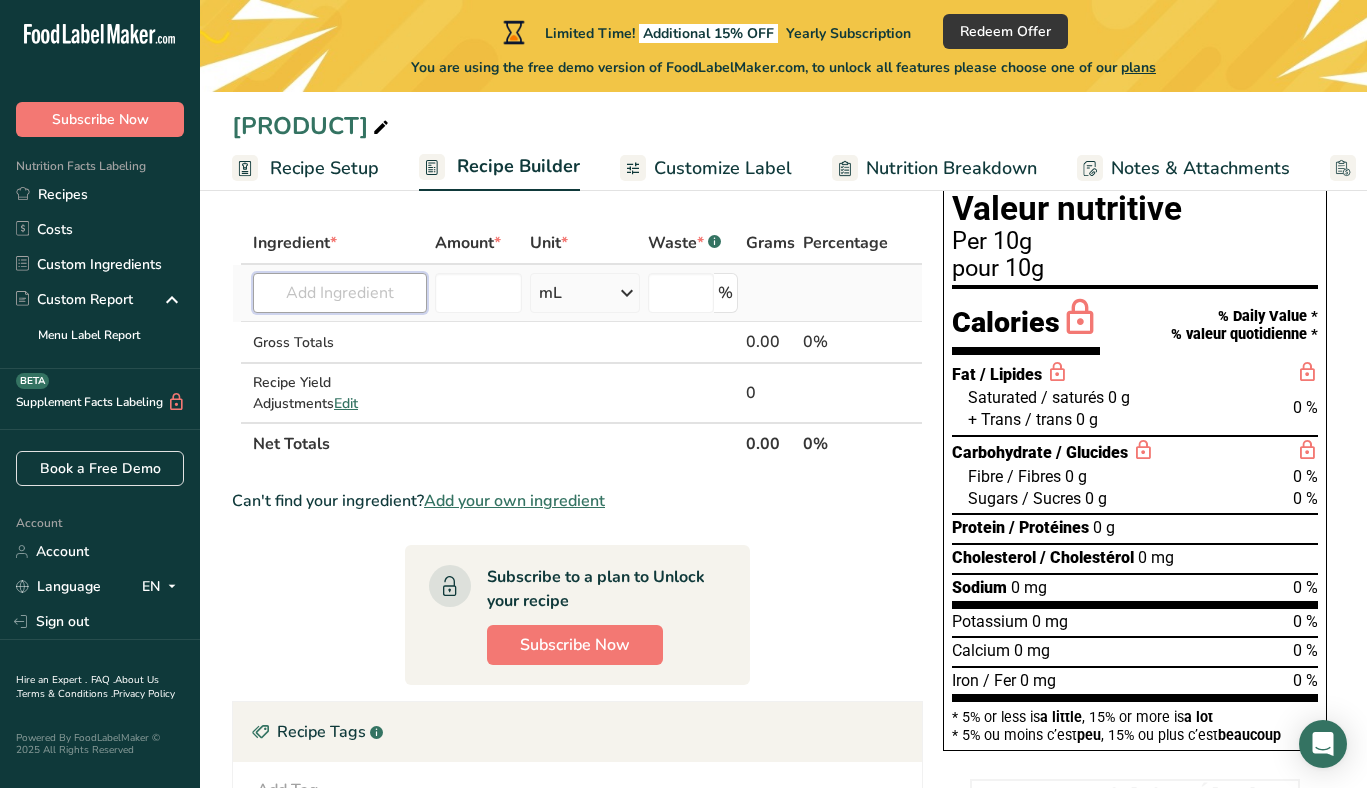 click at bounding box center (340, 293) 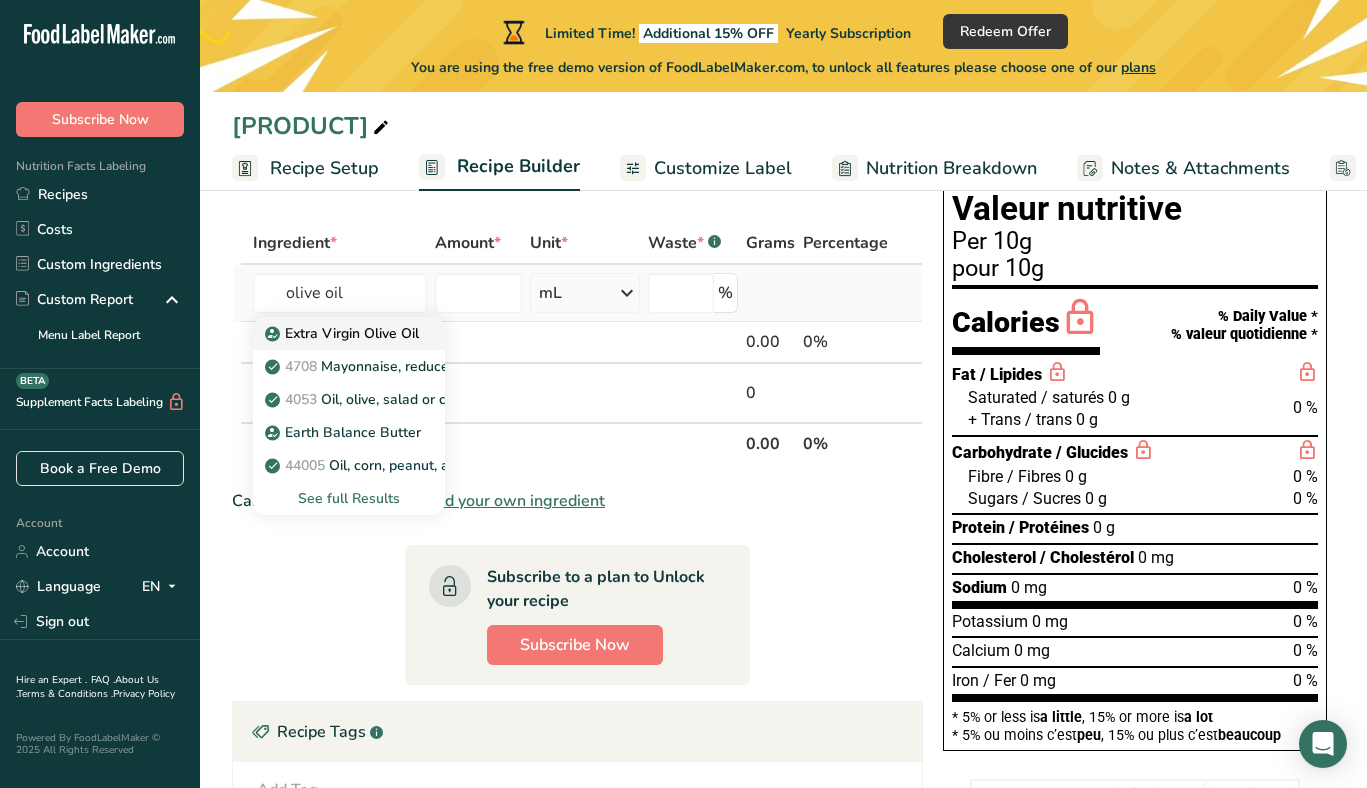 click on "Extra Virgin Olive Oil" at bounding box center (344, 333) 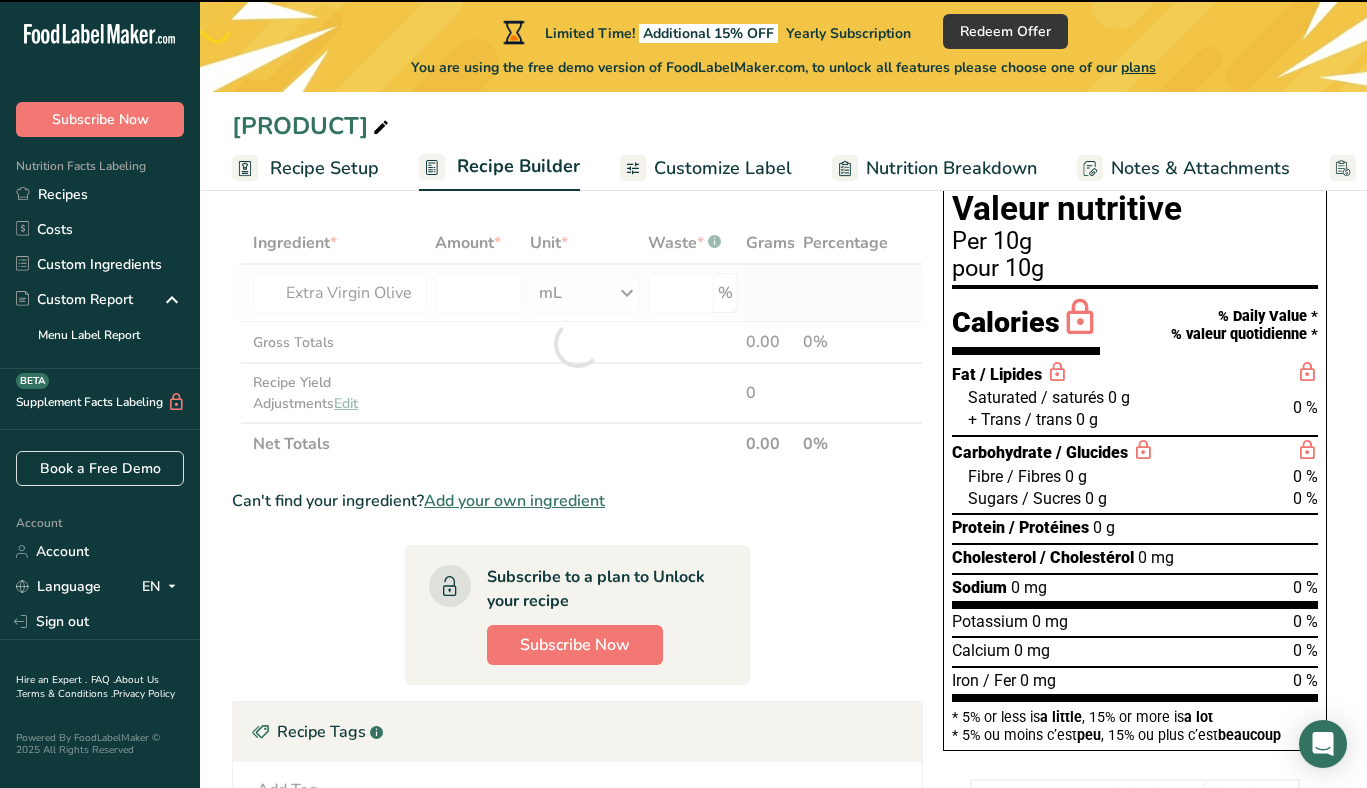 type on "0" 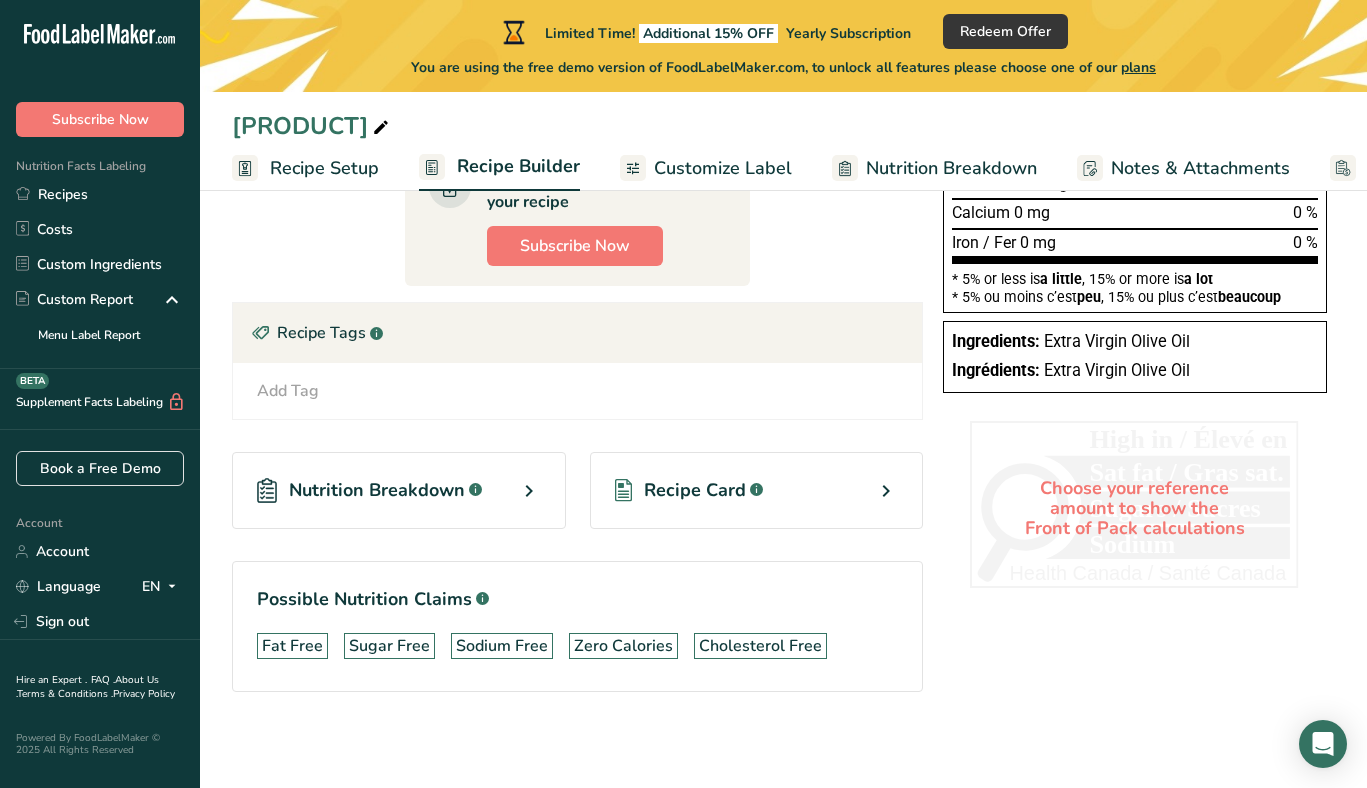 scroll, scrollTop: 0, scrollLeft: 0, axis: both 